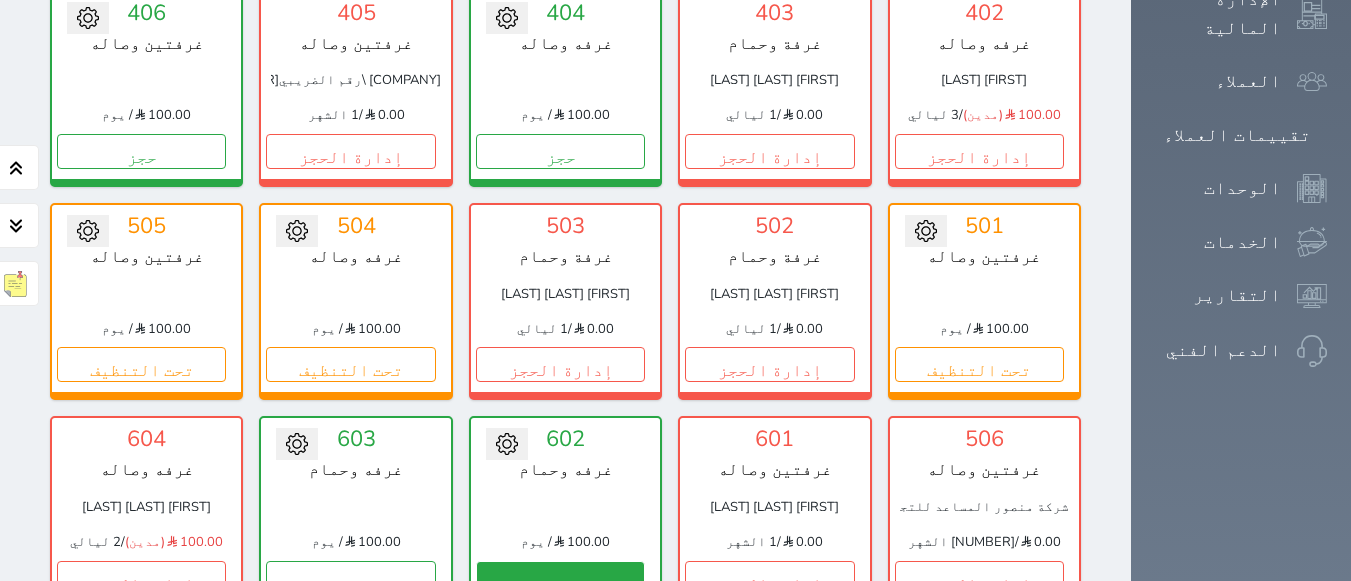 scroll, scrollTop: 1178, scrollLeft: 0, axis: vertical 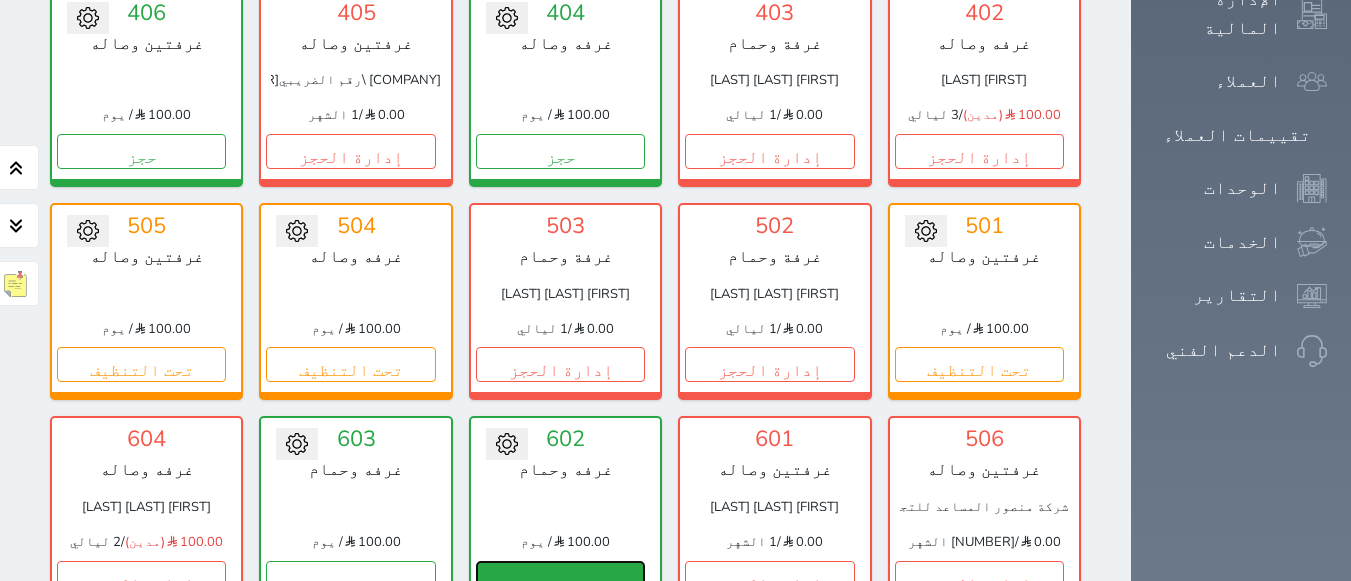 click on "حجز" at bounding box center [560, 578] 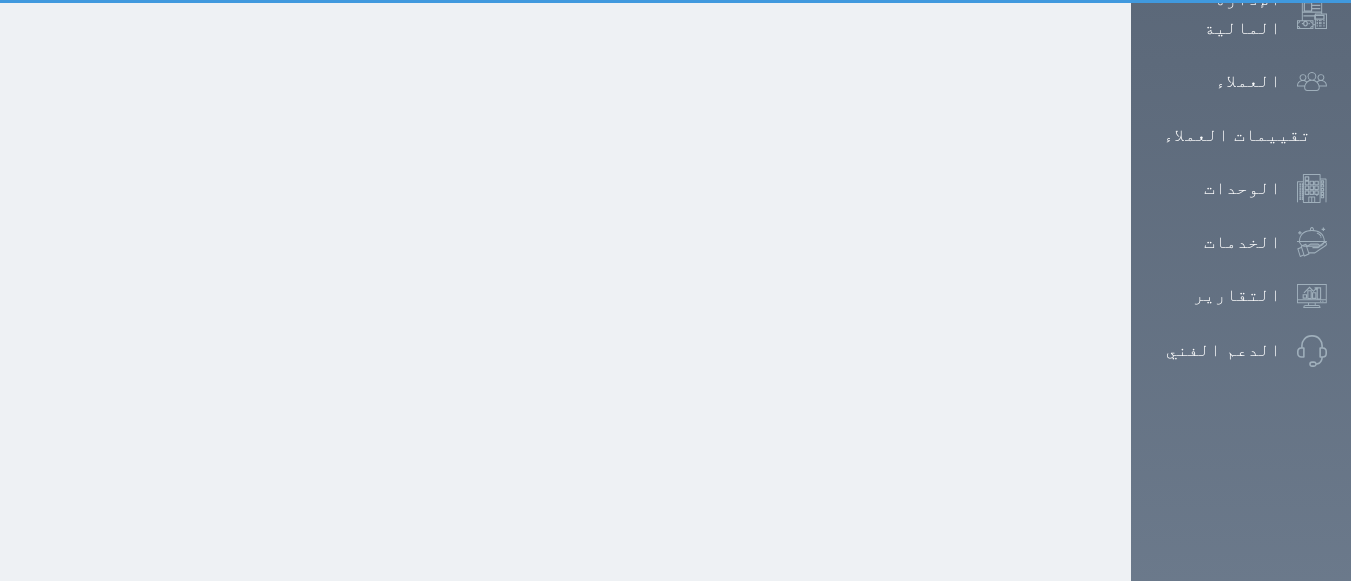 scroll, scrollTop: 547, scrollLeft: 0, axis: vertical 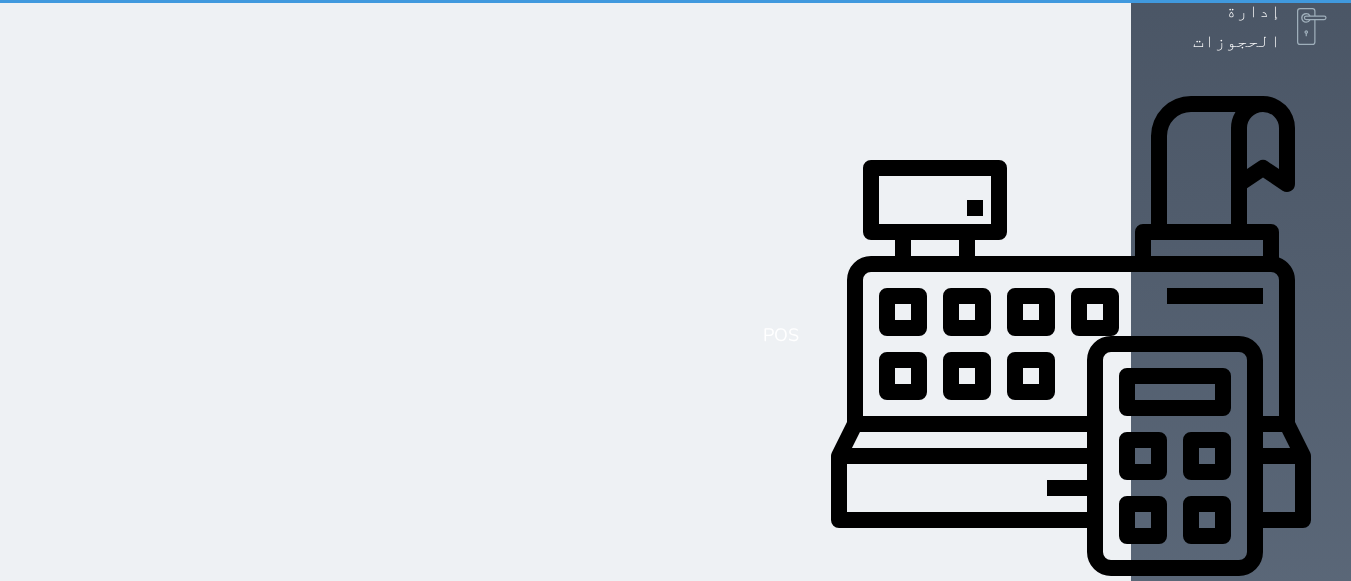 select on "1" 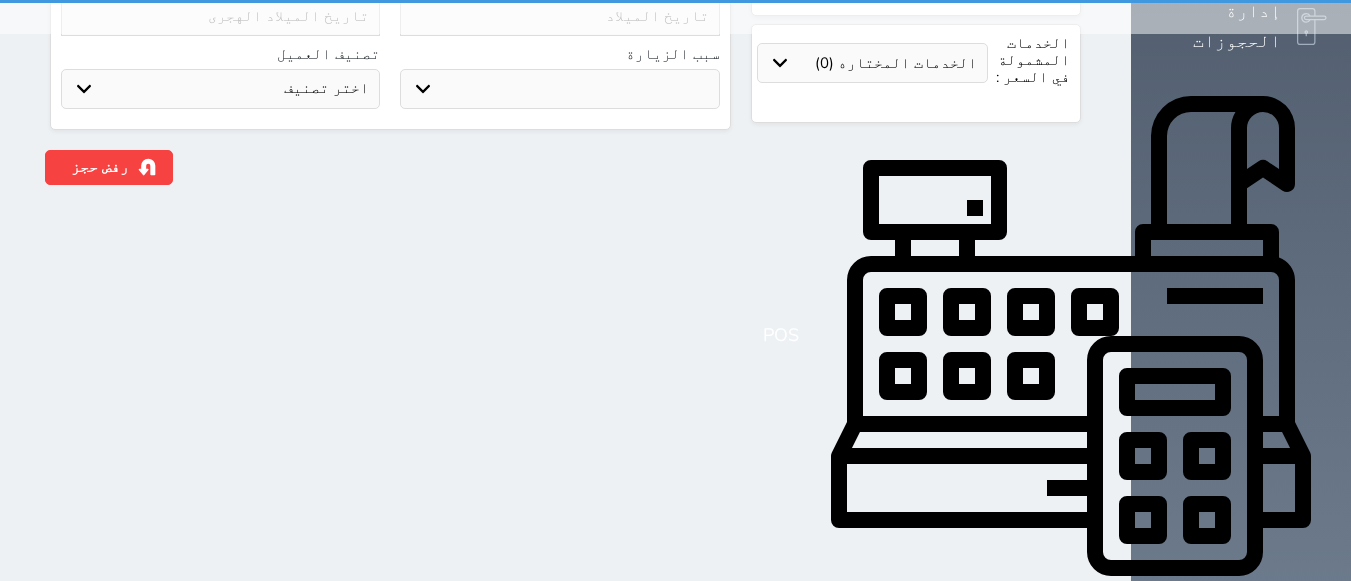 scroll, scrollTop: 0, scrollLeft: 0, axis: both 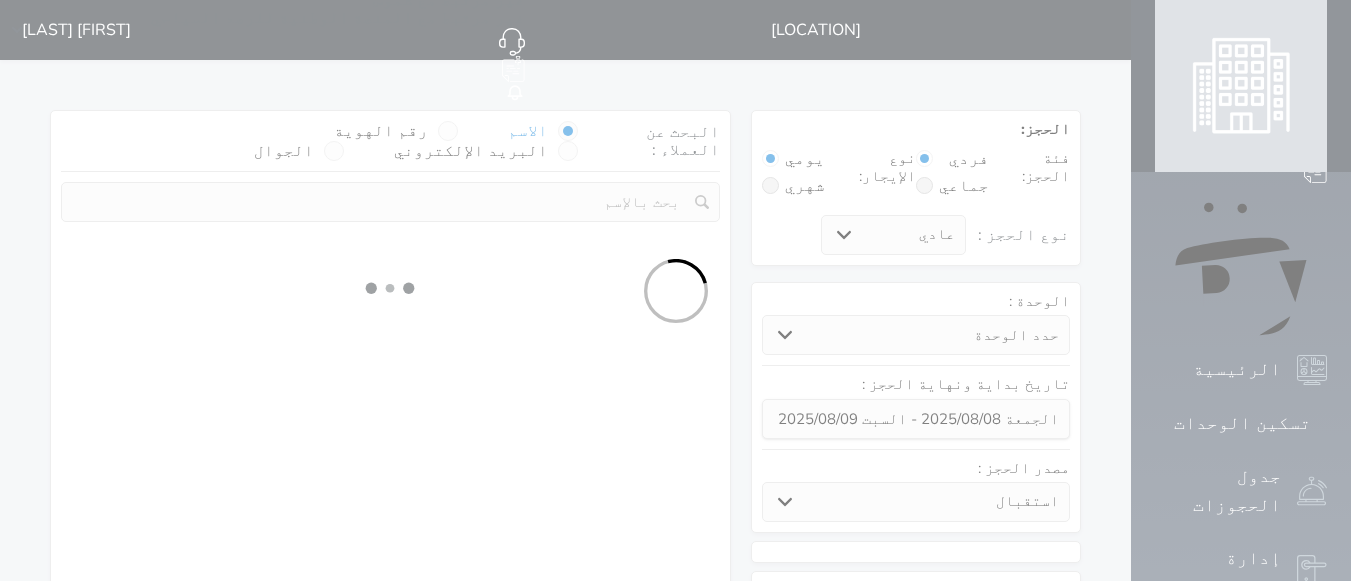 select 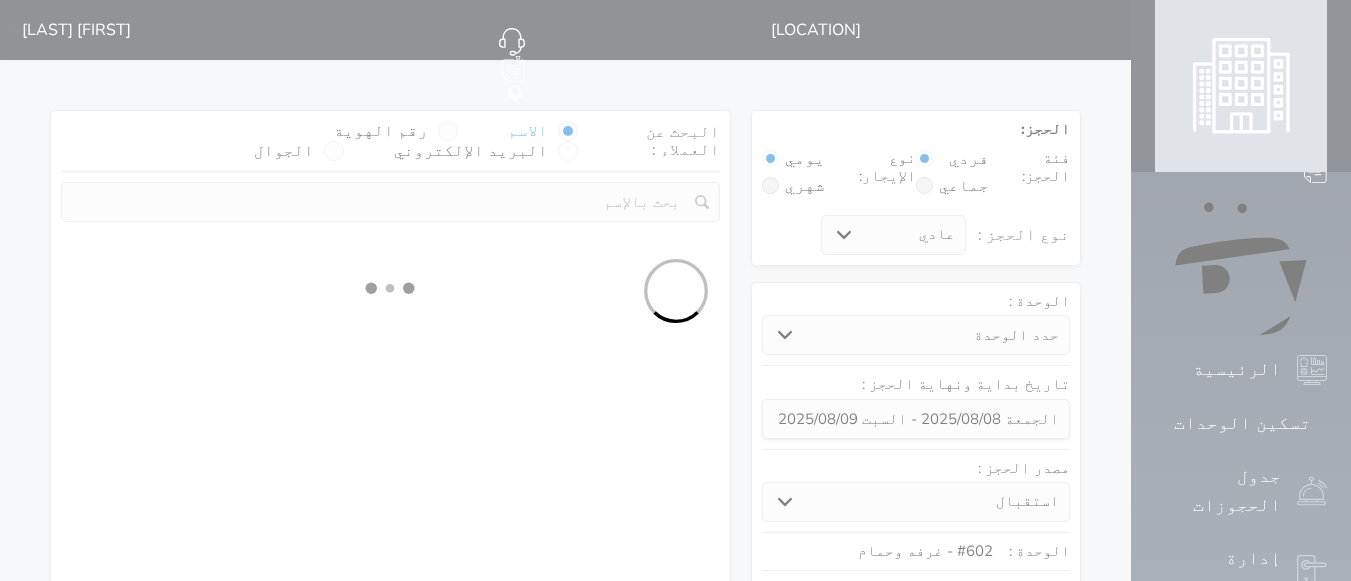 select on "1" 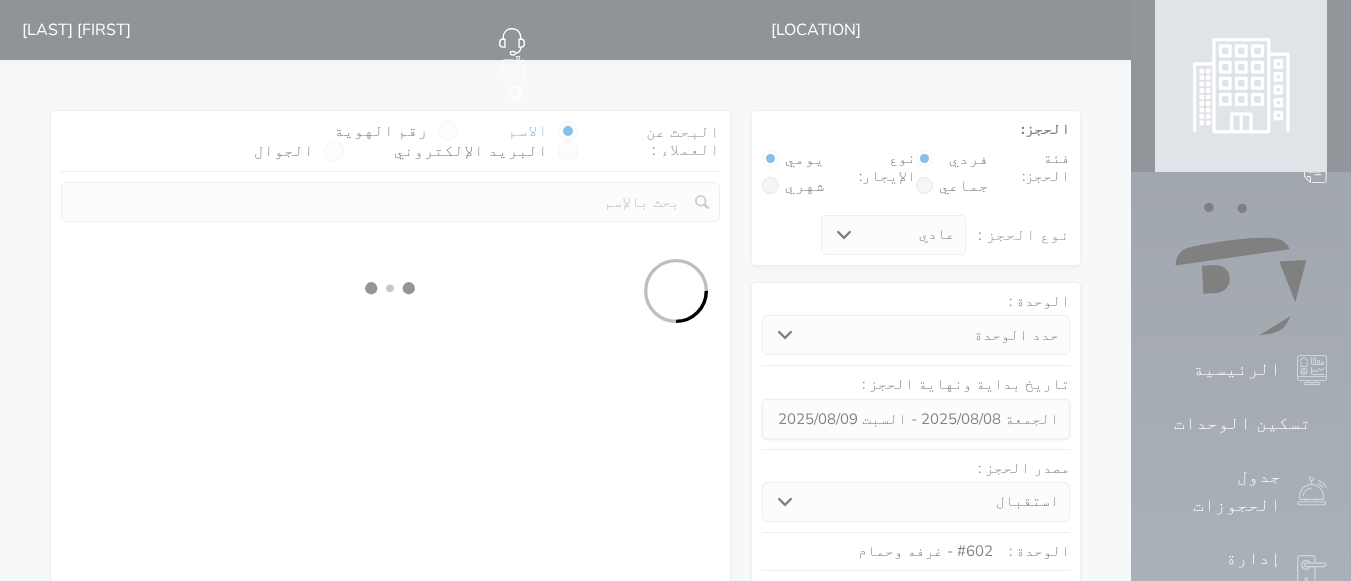 select on "113" 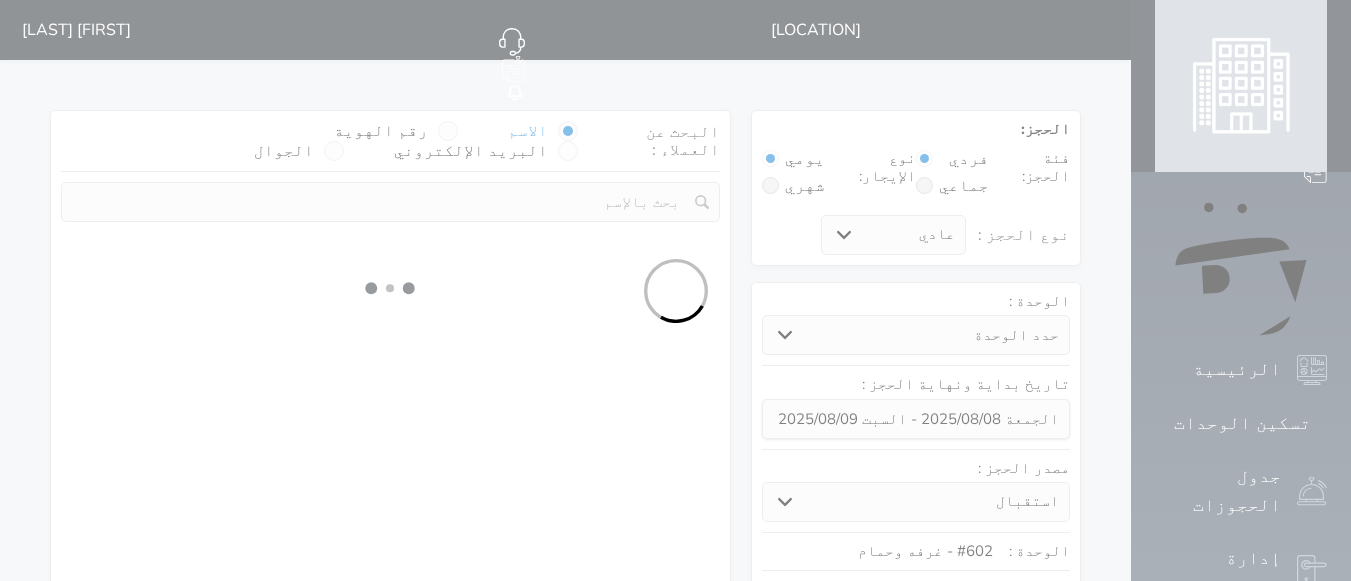 select on "1" 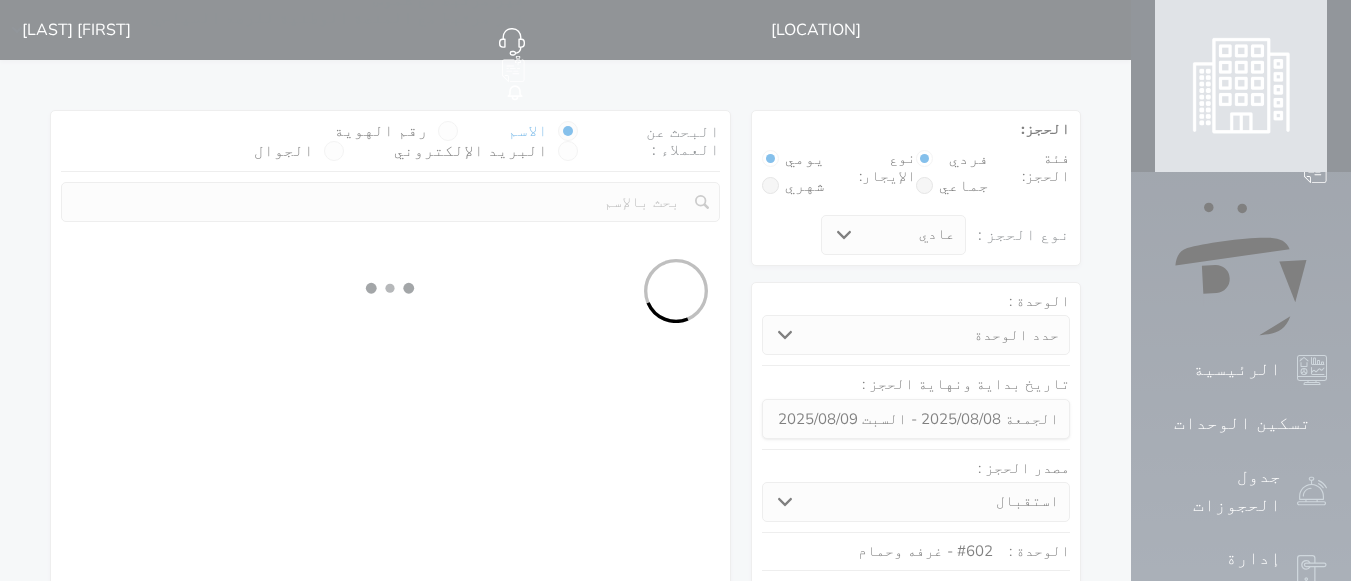select 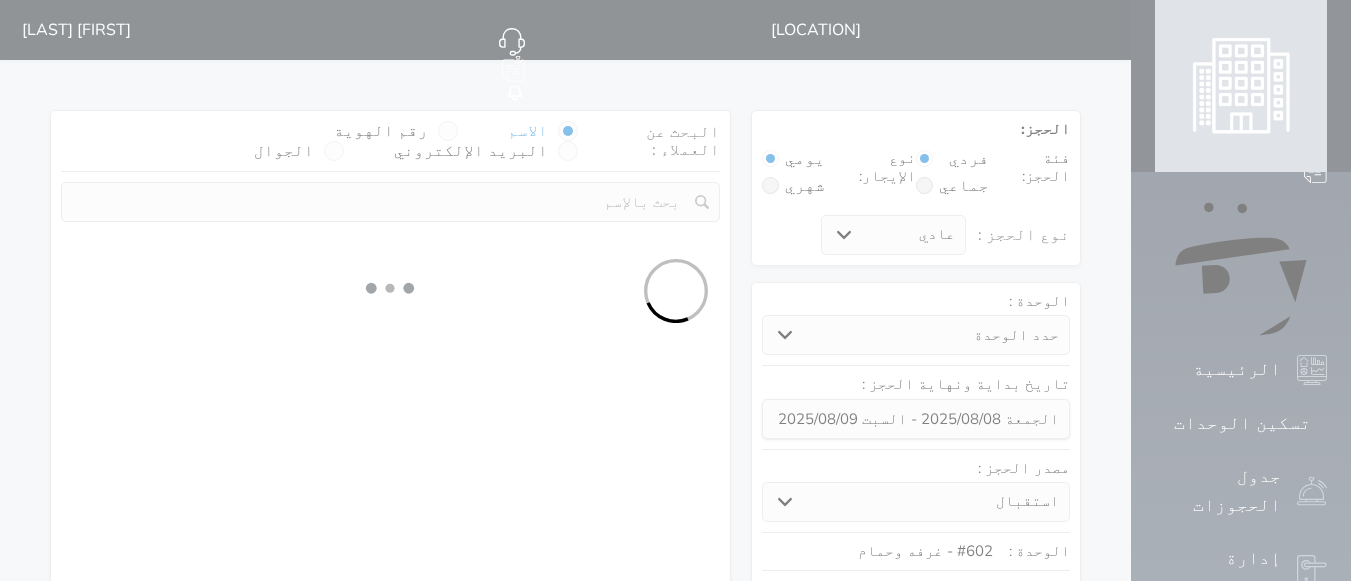 select on "7" 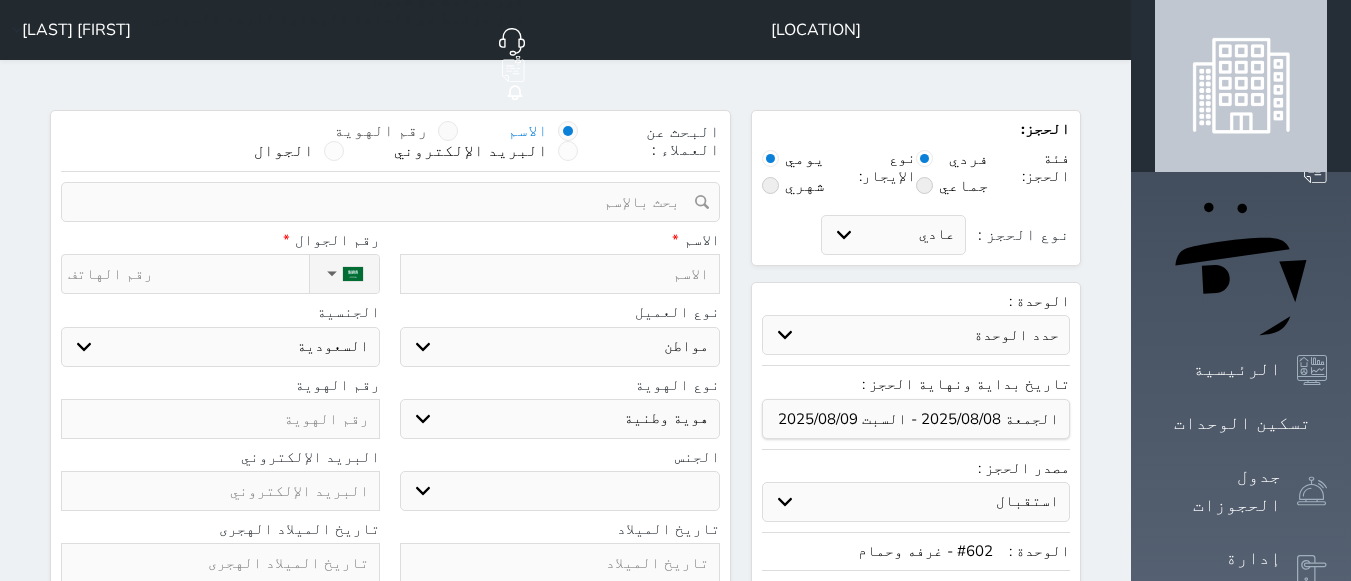 click on "رقم الهوية" at bounding box center [381, 131] 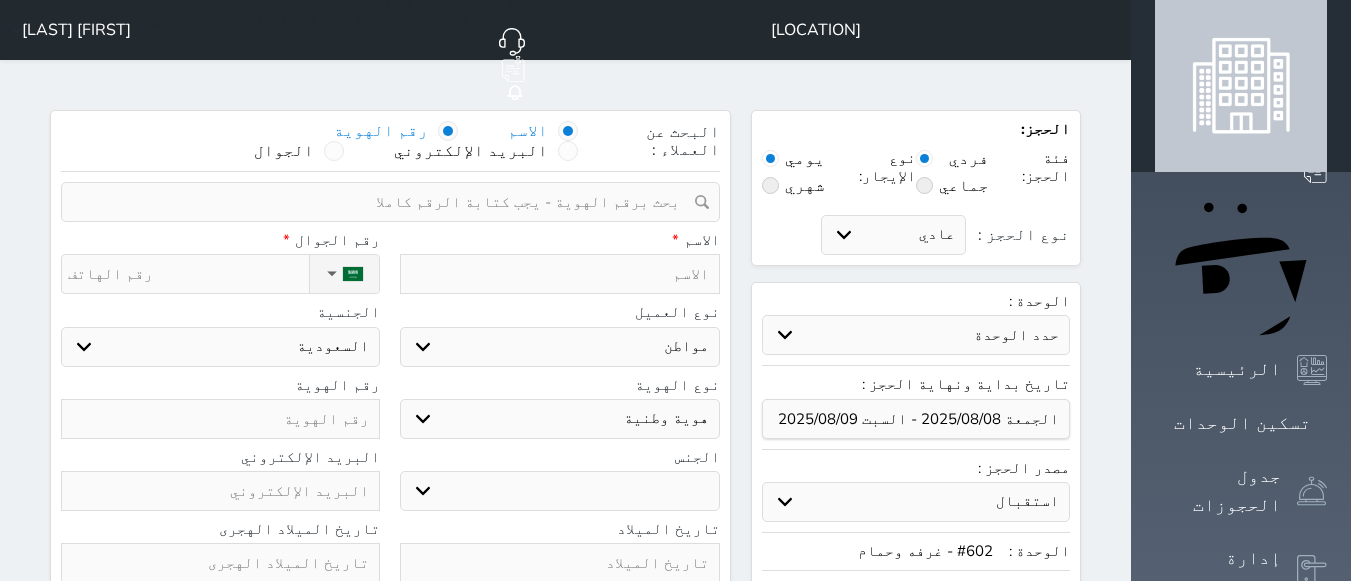 select 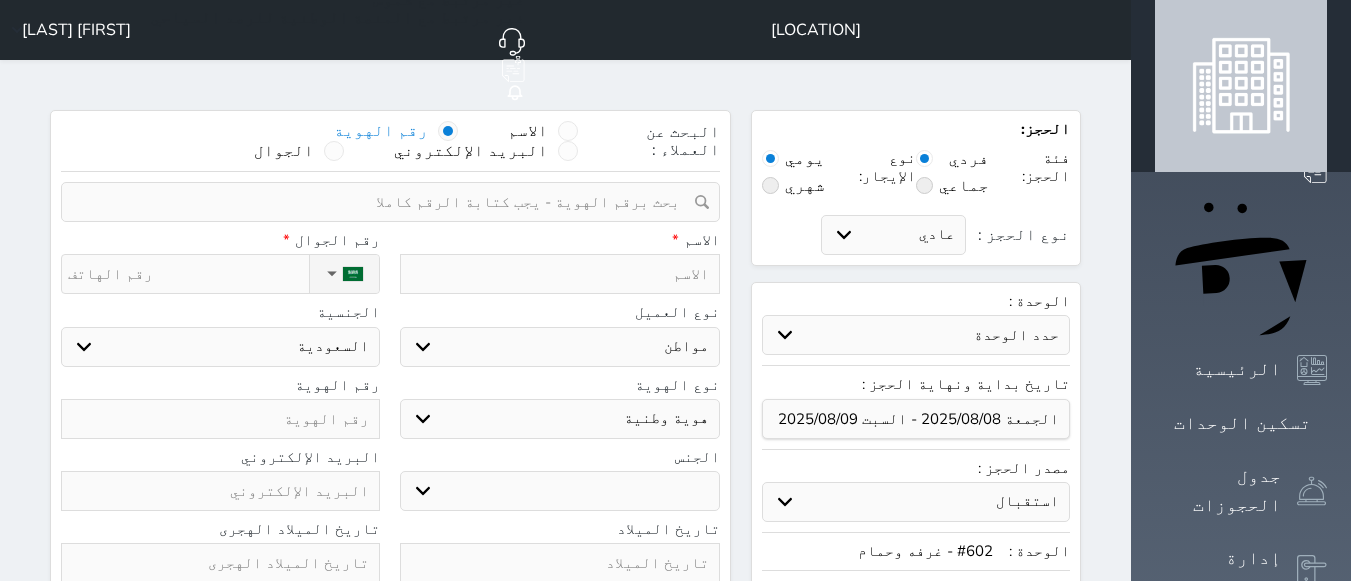 click at bounding box center (383, 202) 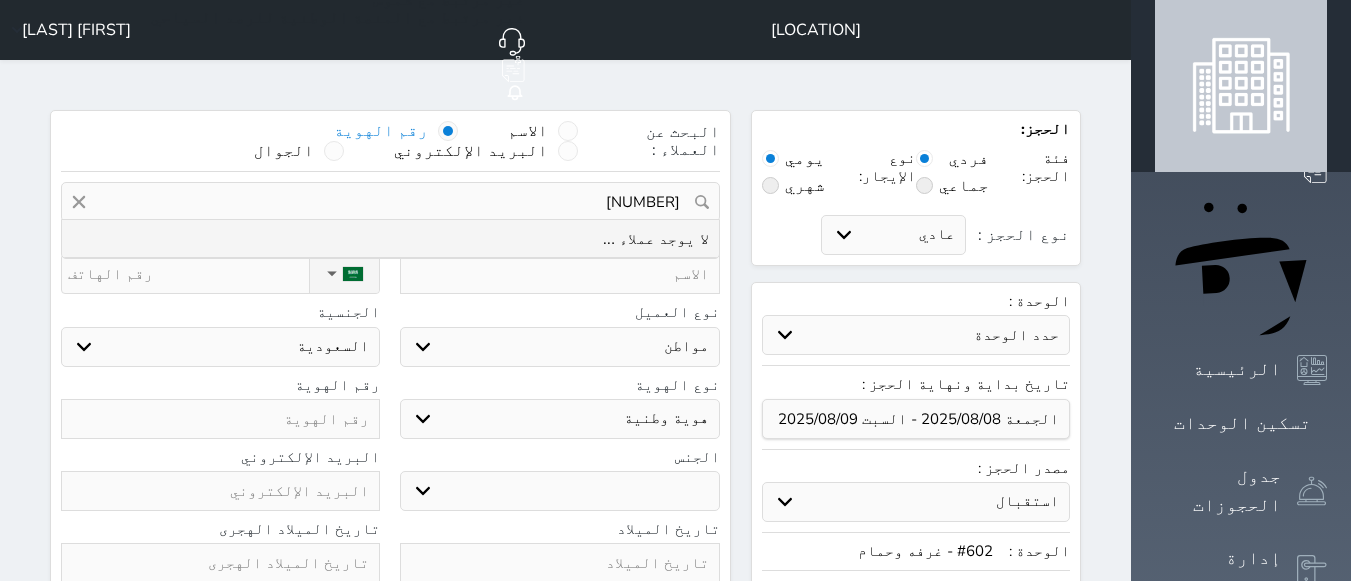 type on "[NUMBER]" 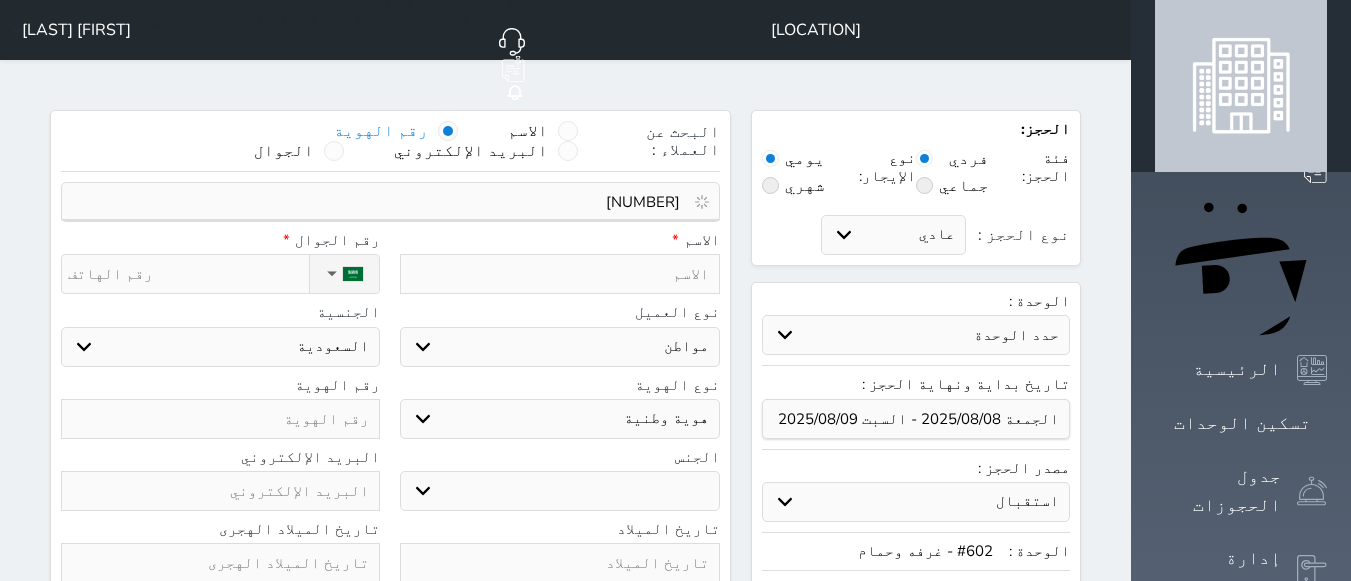 select 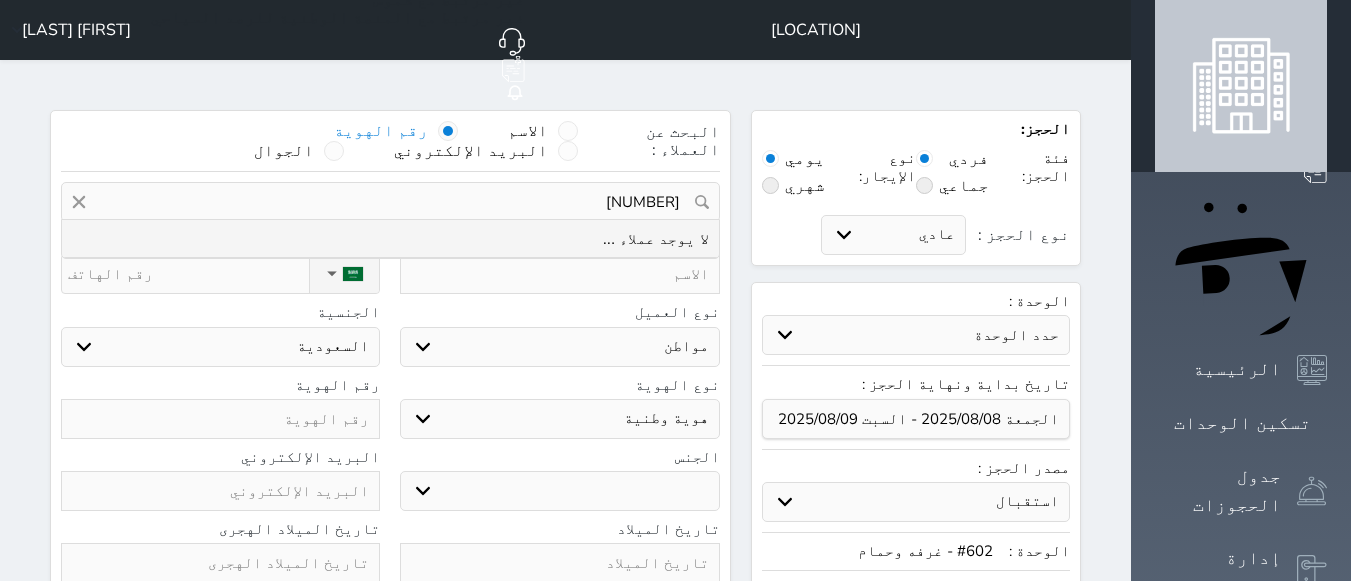 type on "[NUMBER]" 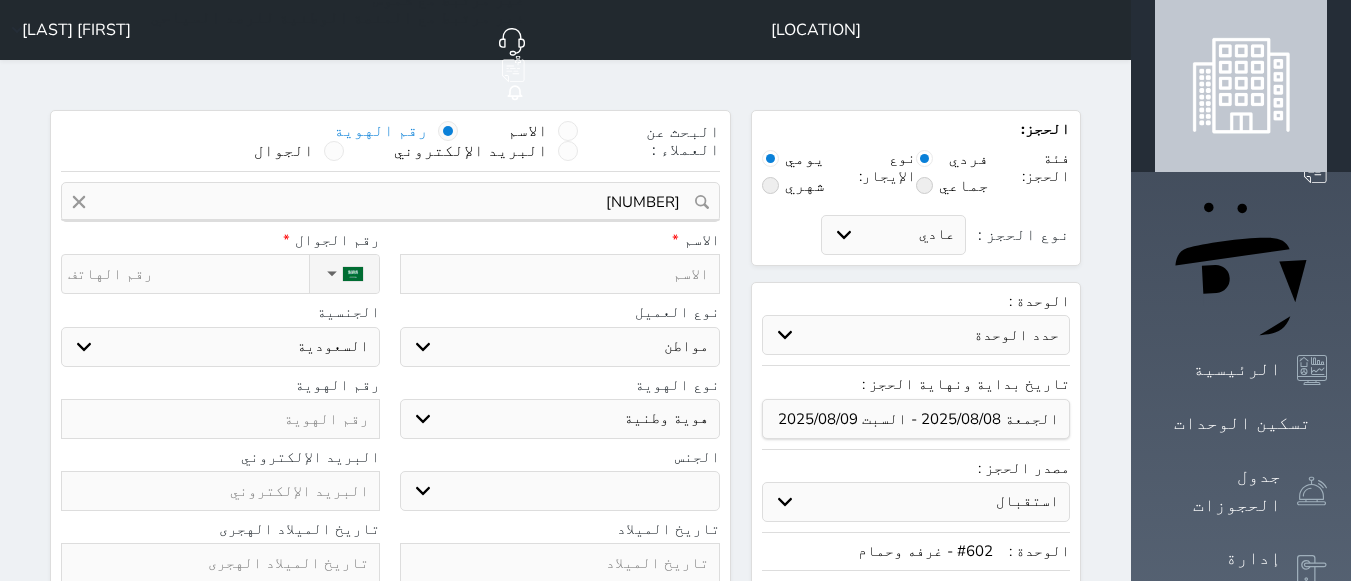 click at bounding box center (559, 274) 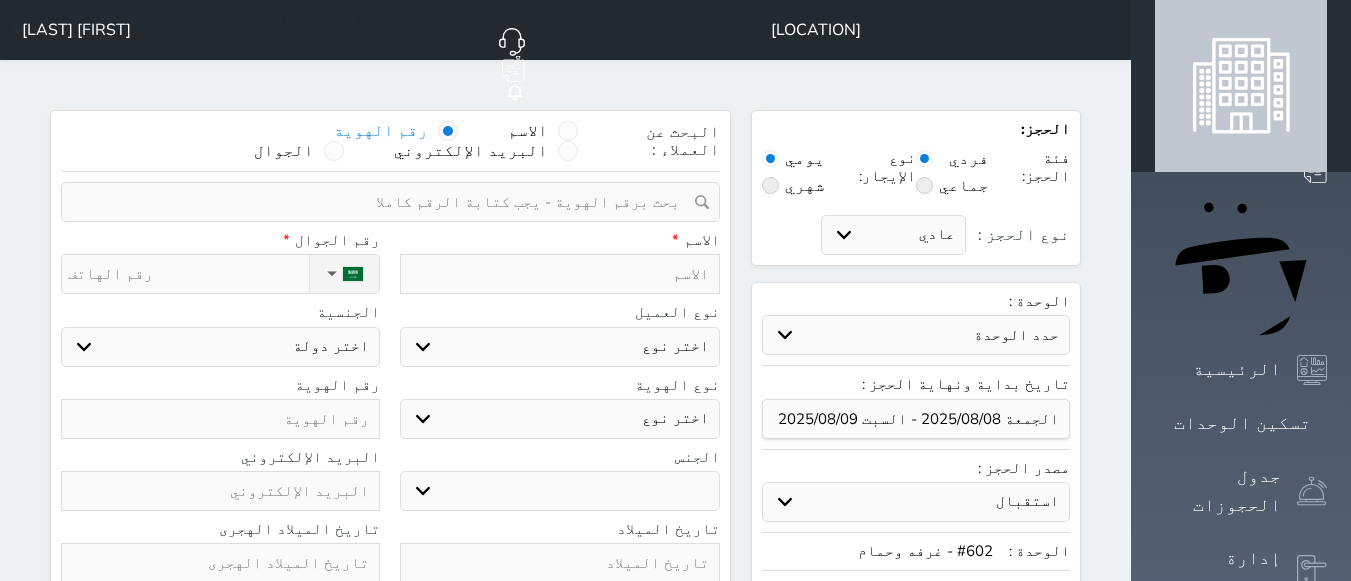 type on "[LAST]" 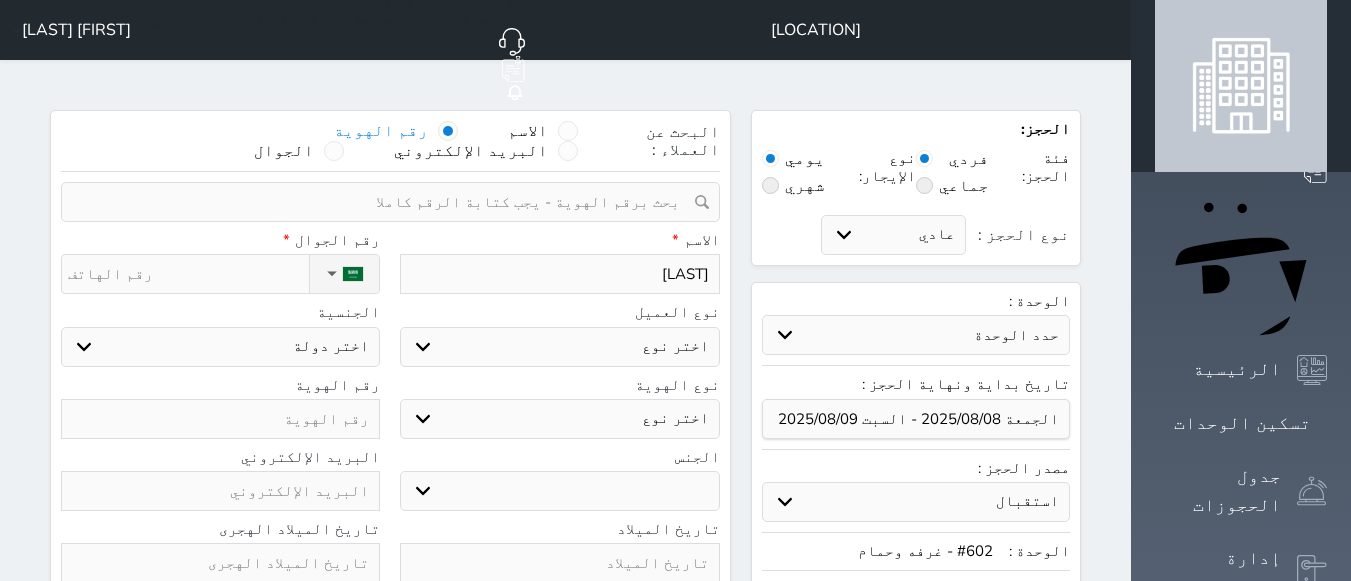 type on "[FIRST]" 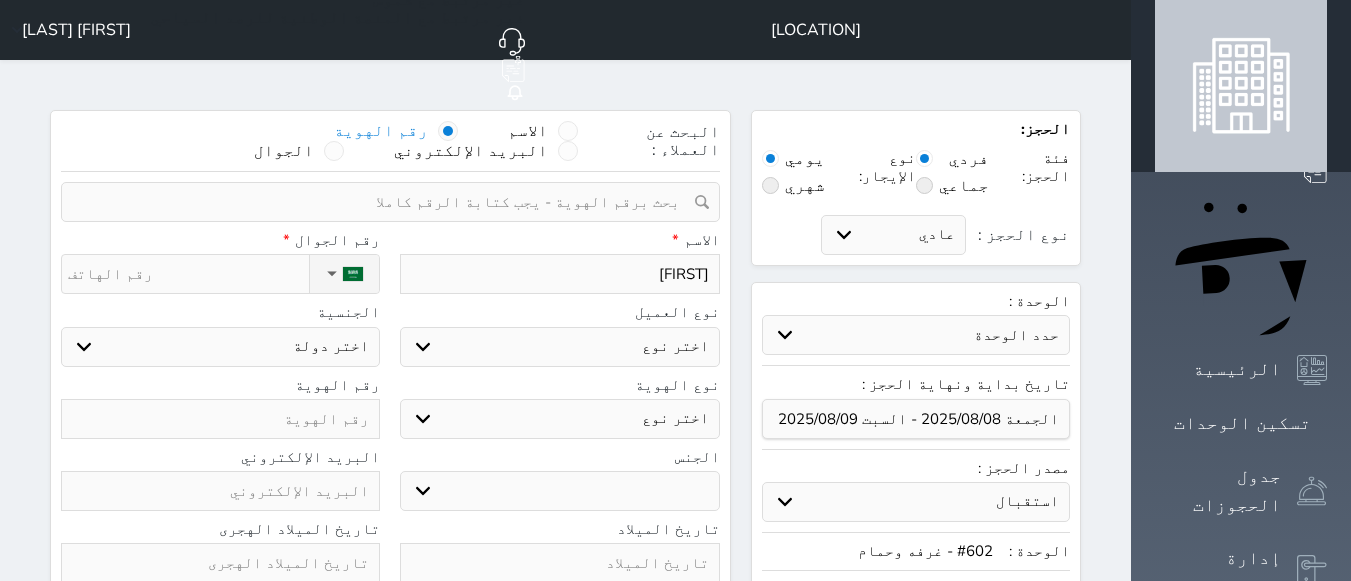 type on "[FIRST]" 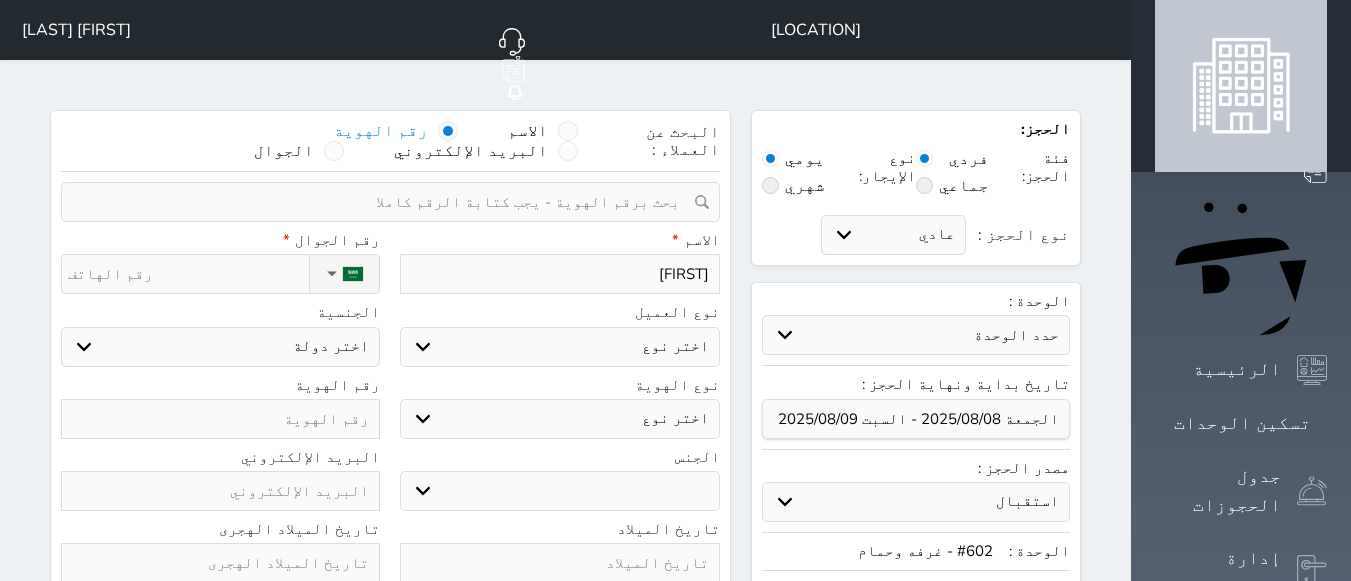type on "[FIRST]" 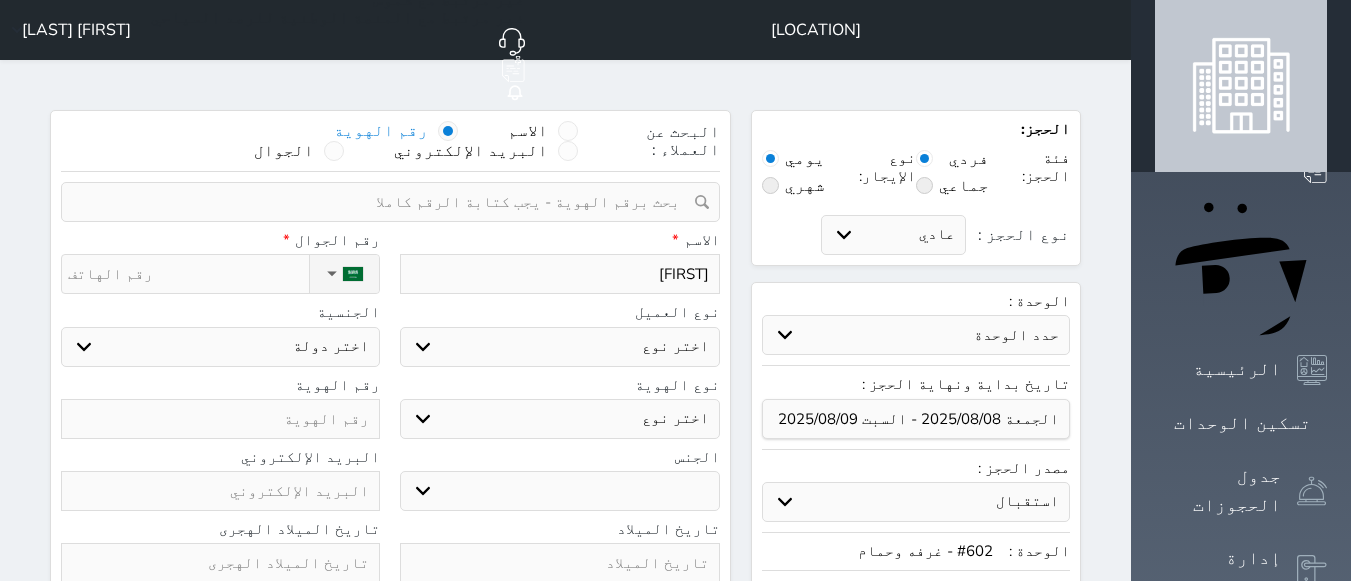 type on "[FIRST]" 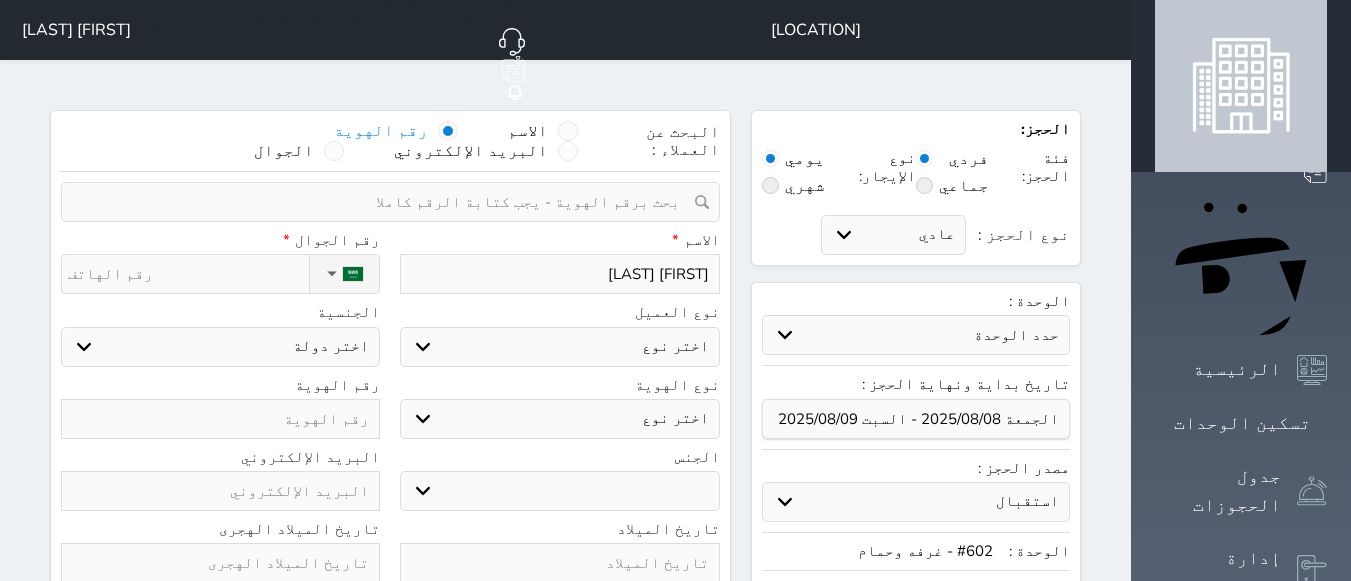 select 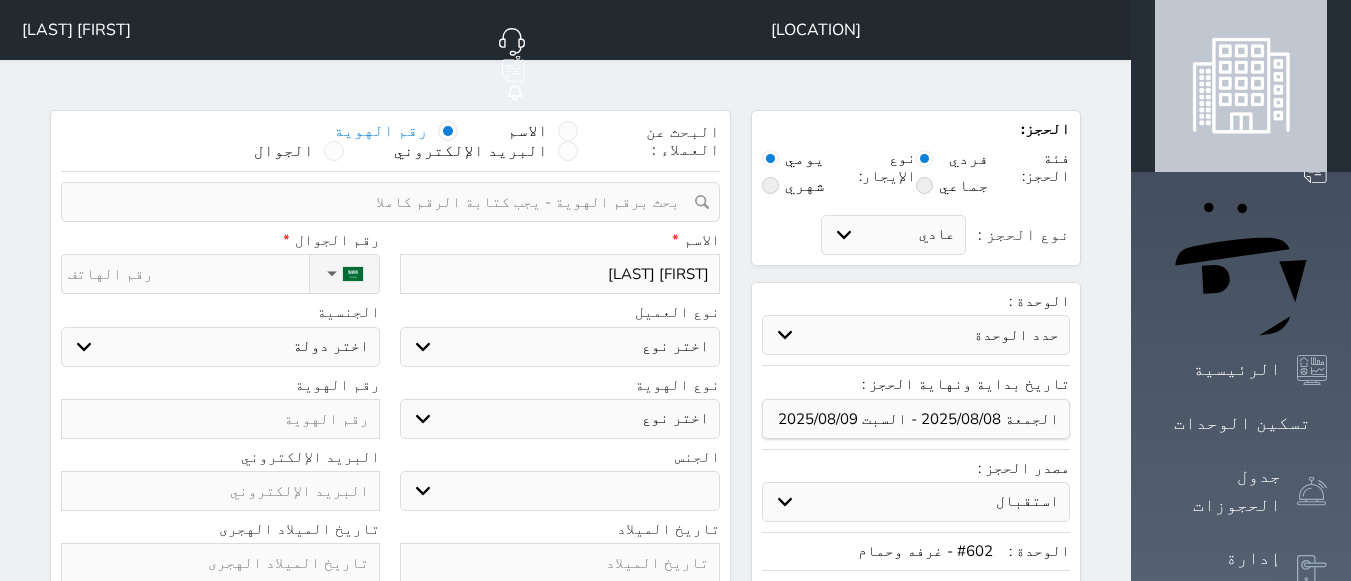 type on "[FIRST] [LAST]" 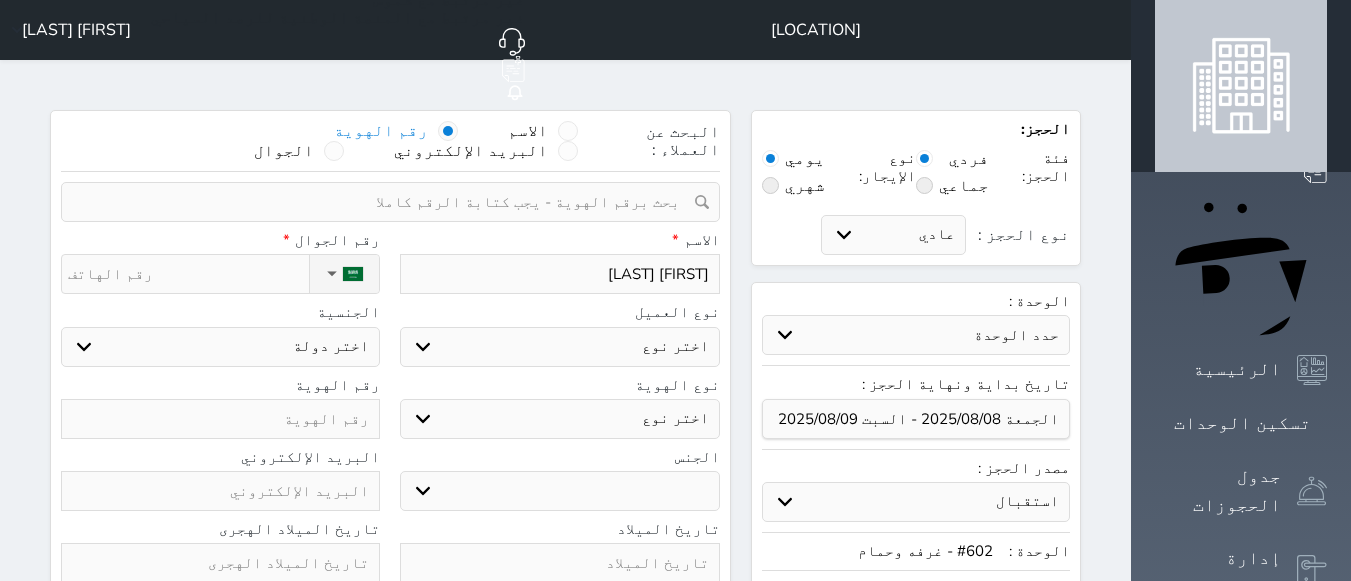 select 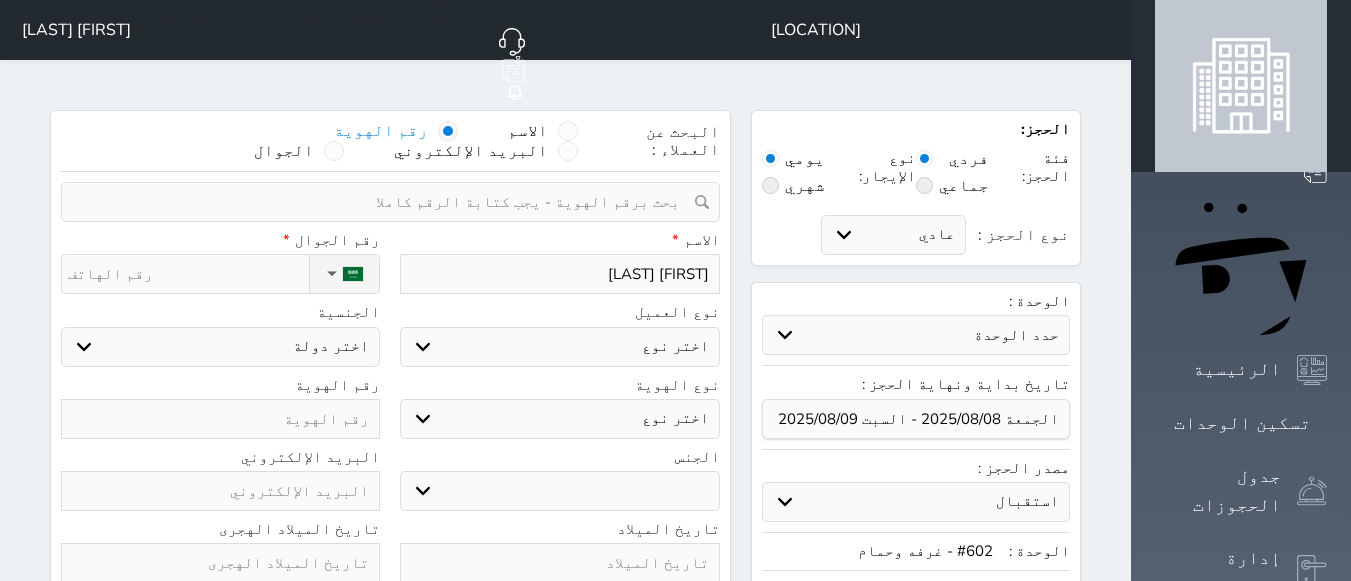 type on "[FIRST] [LAST]" 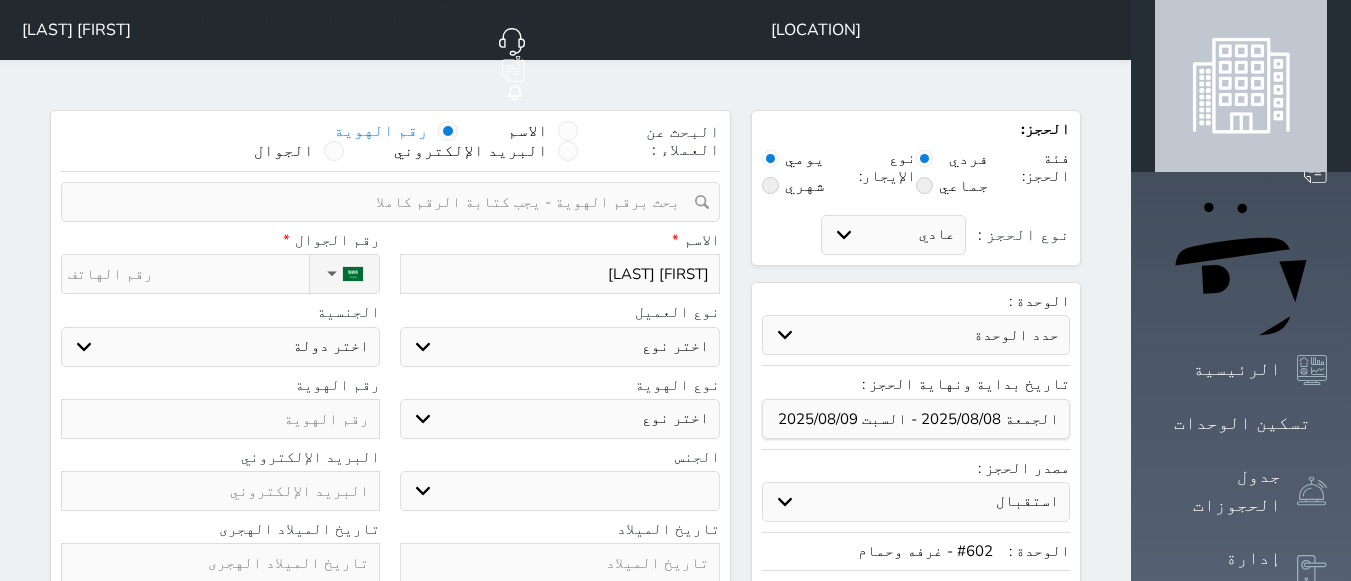 type on "[FIRST] [LAST]" 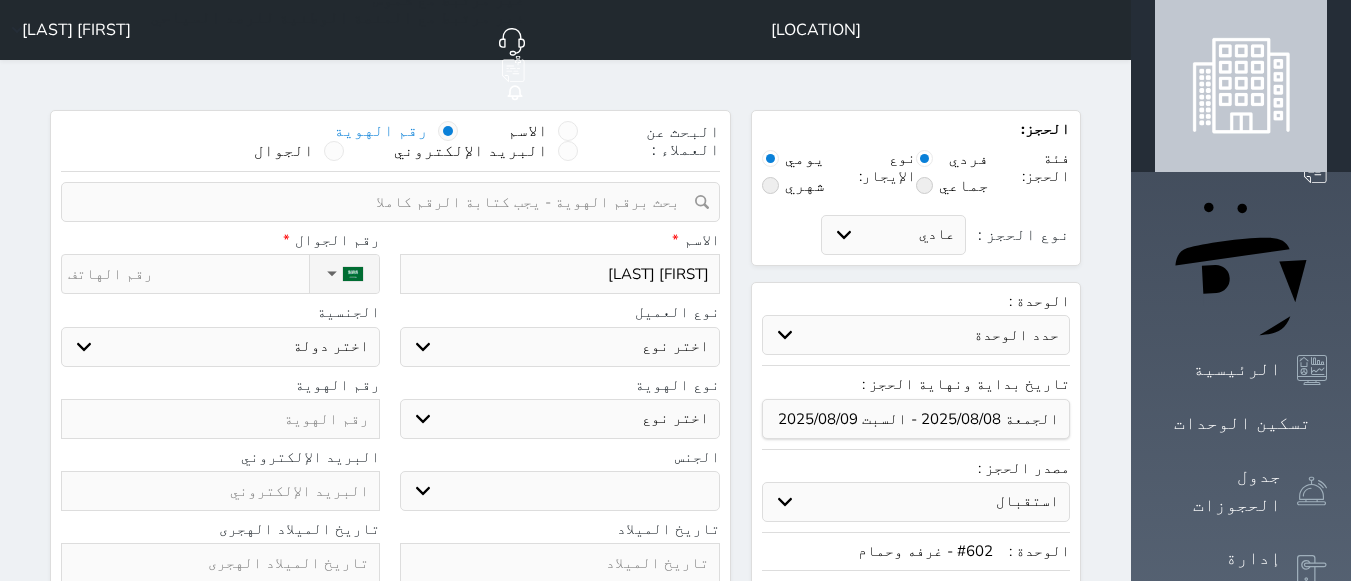 type on "[FIRST] [LAST] [LAST]" 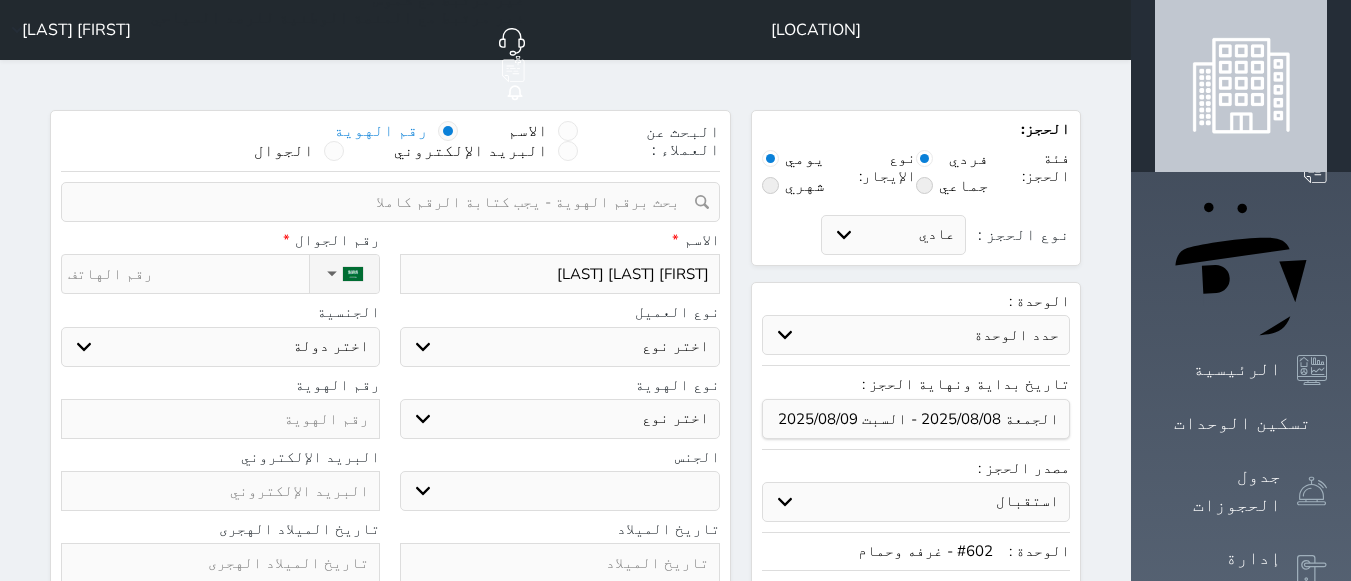 type on "[FIRST] [LAST] [LAST]" 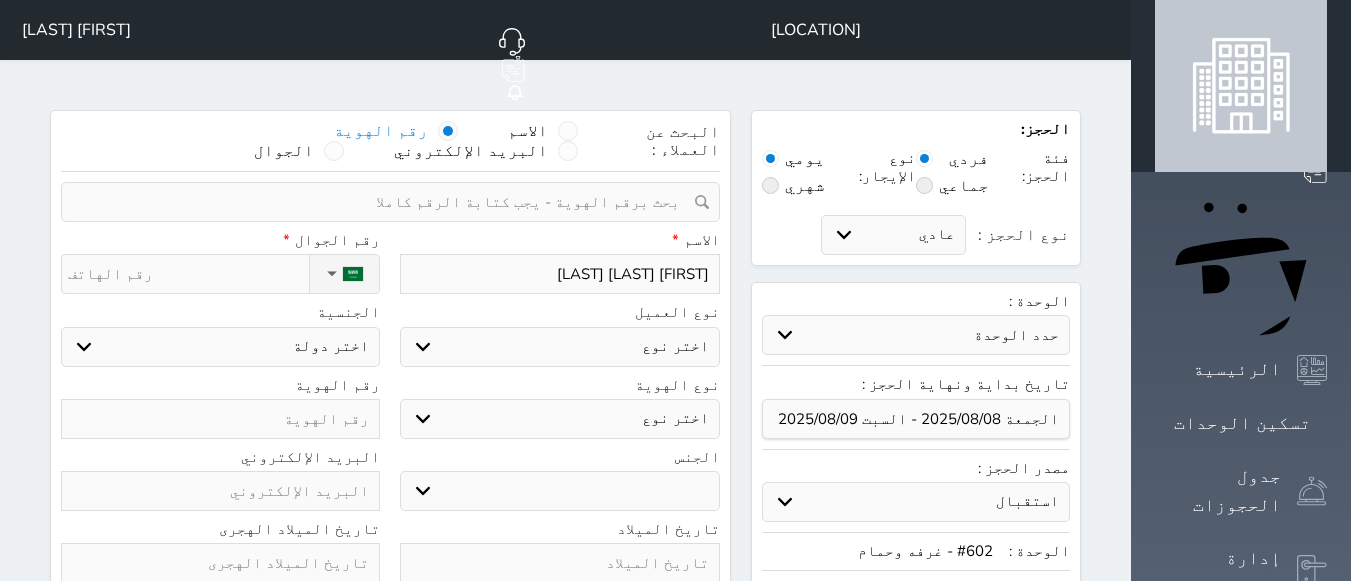 select 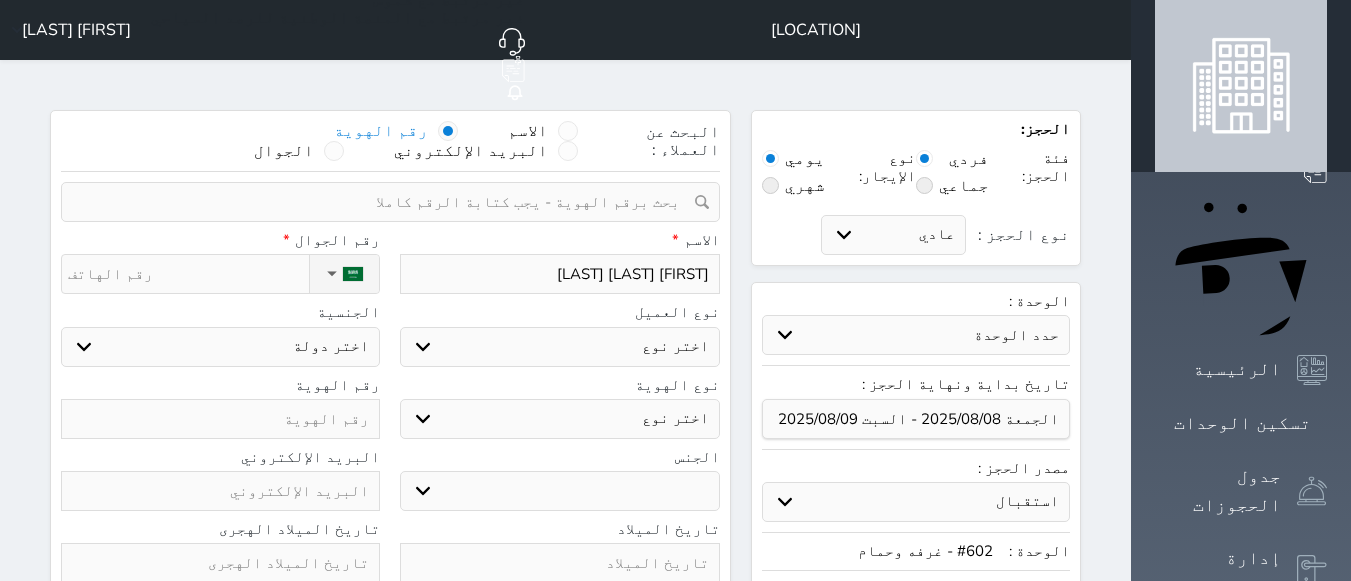 type on "[FIRST] [LAST] [LAST]" 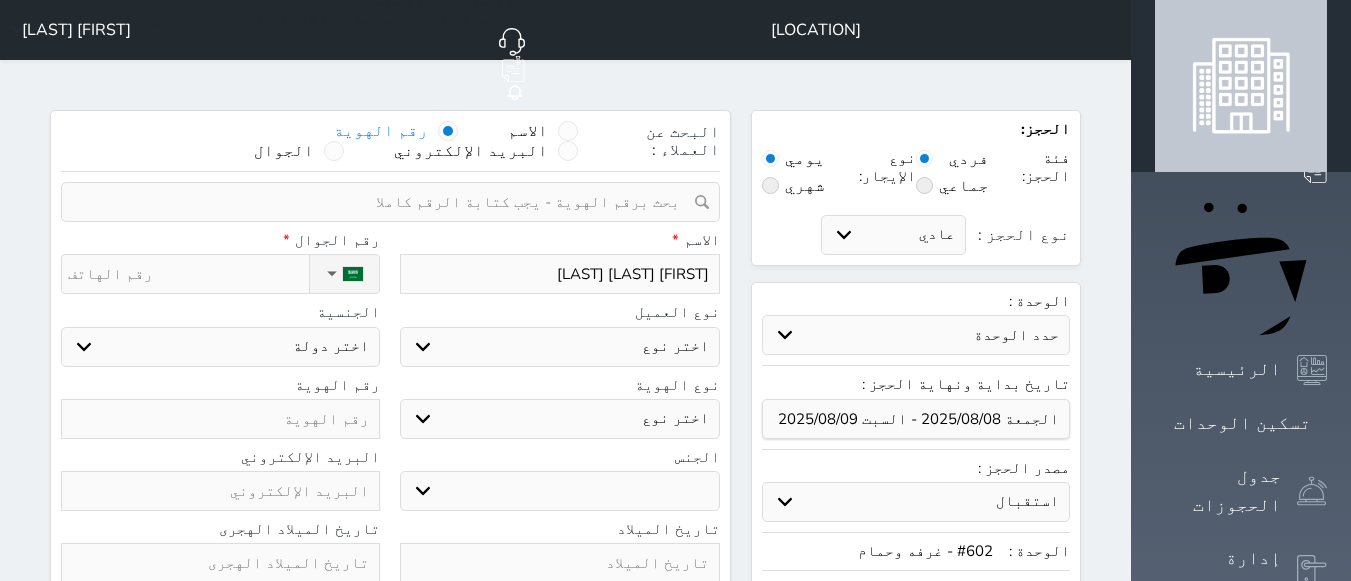 type on "[FIRST] [LAST] [LAST]" 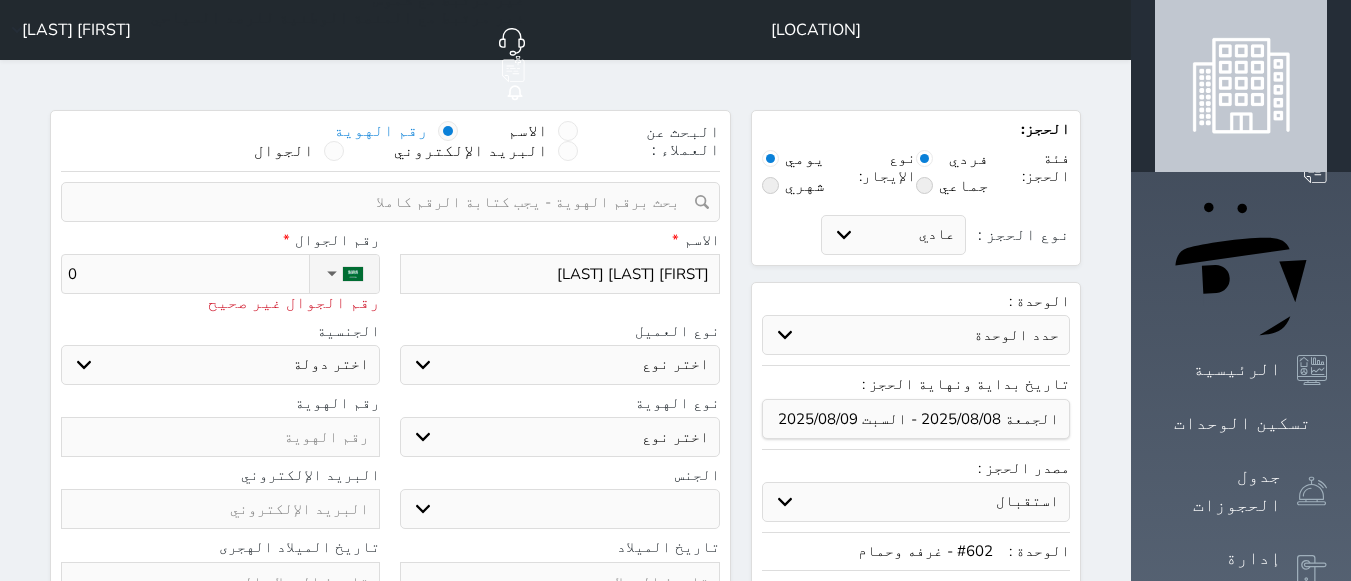type on "05" 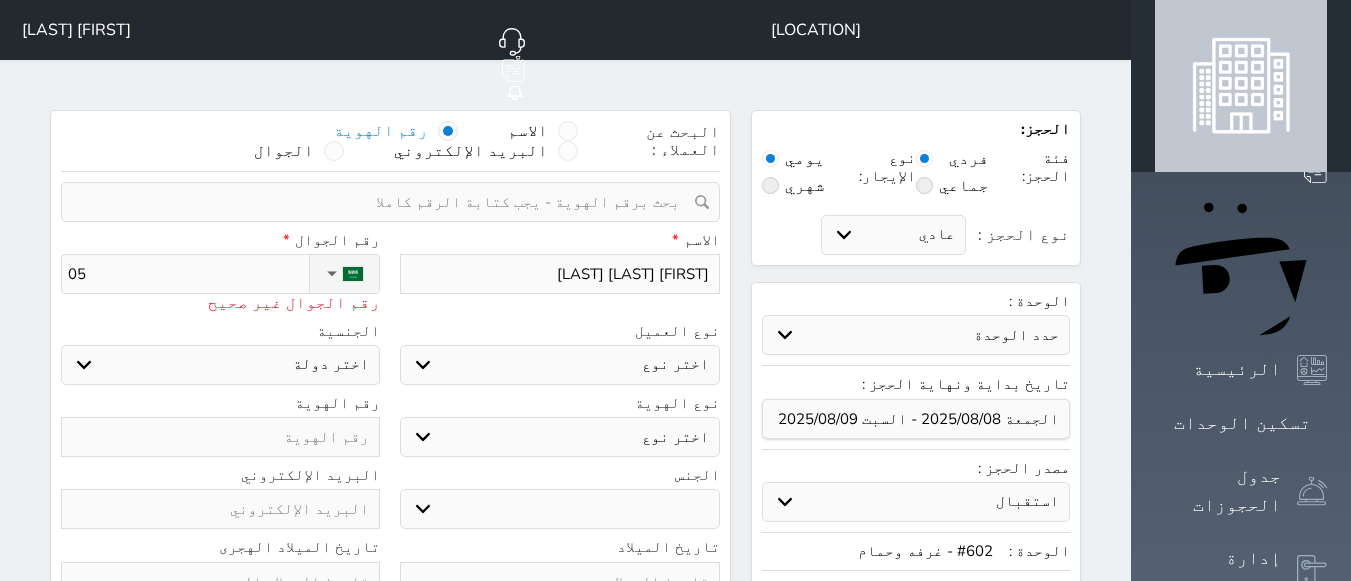 type on "050" 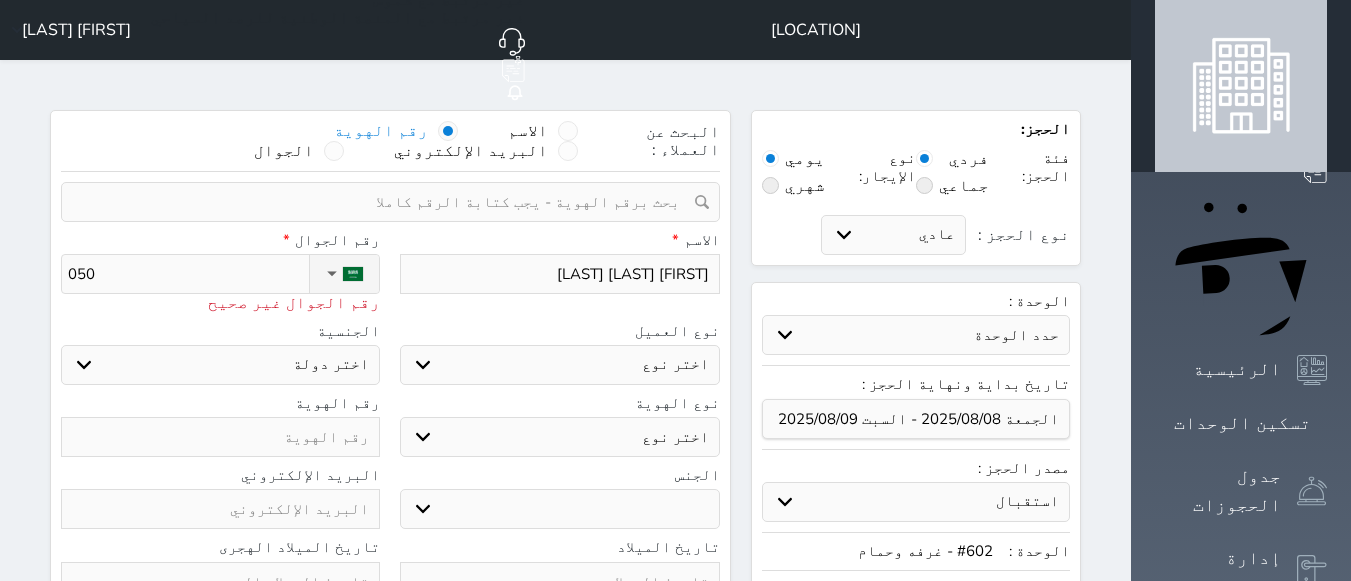 type on "0508" 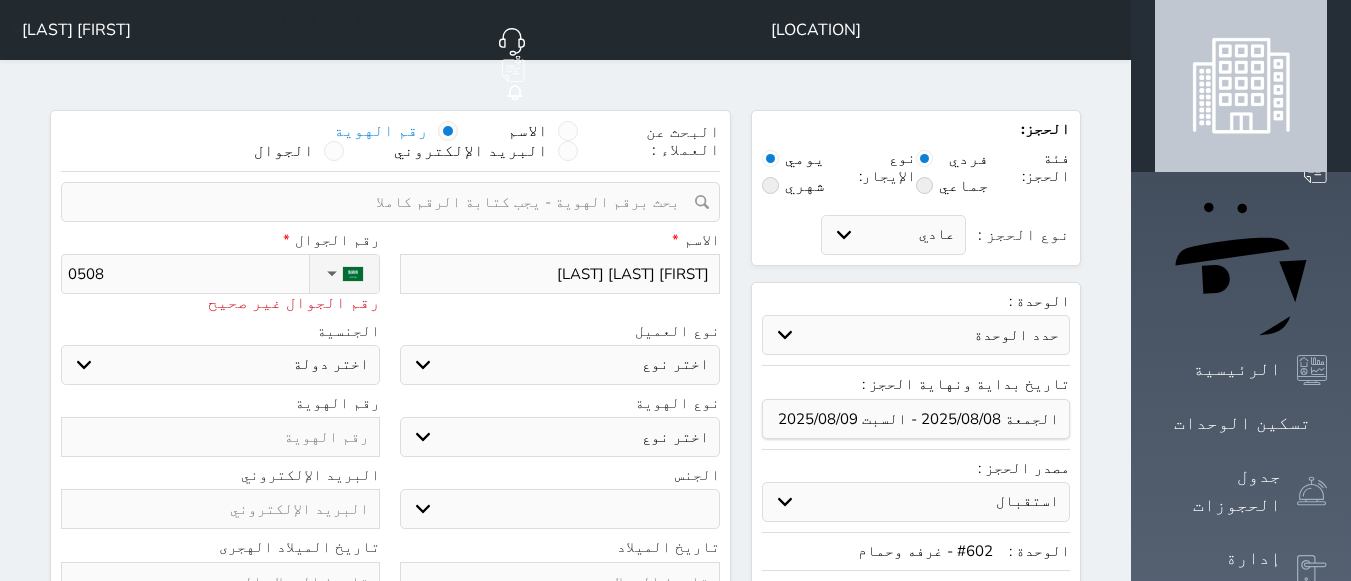 type on "[NUMBER]" 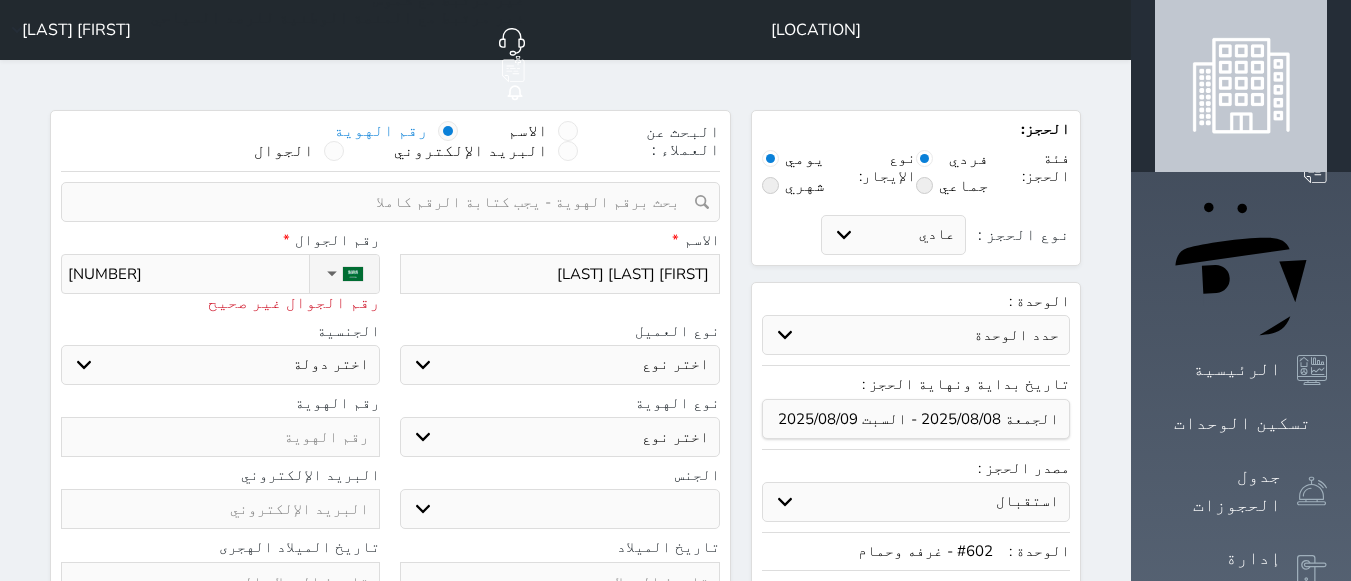 type on "[NUMBER]" 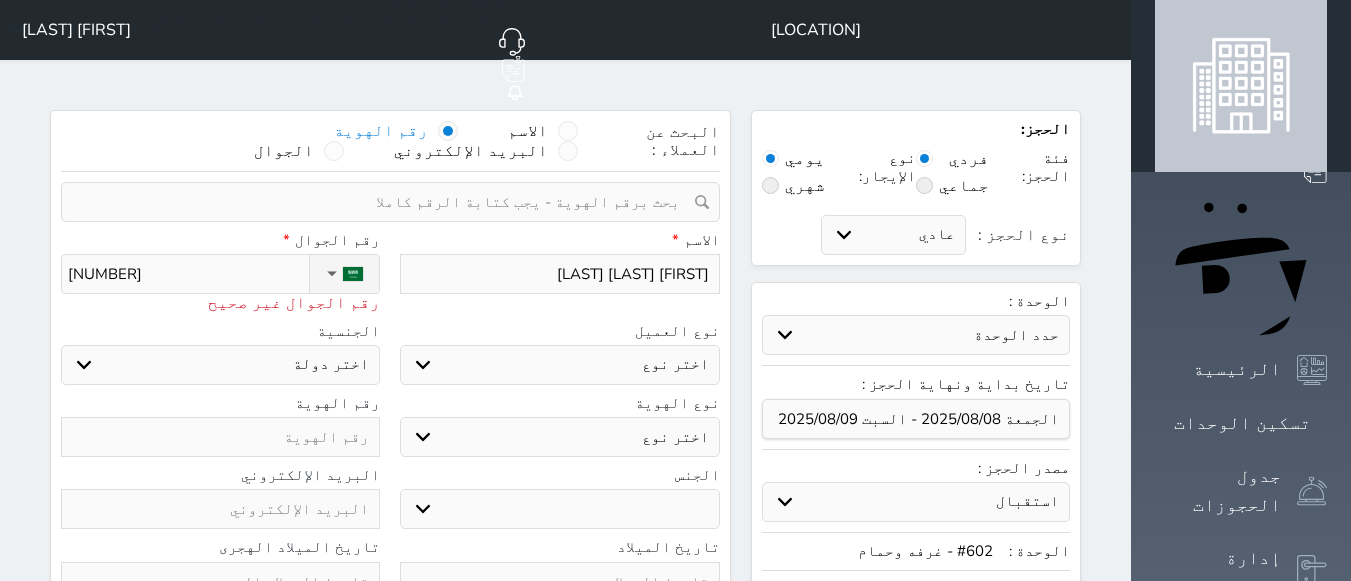 type on "[PHONE]" 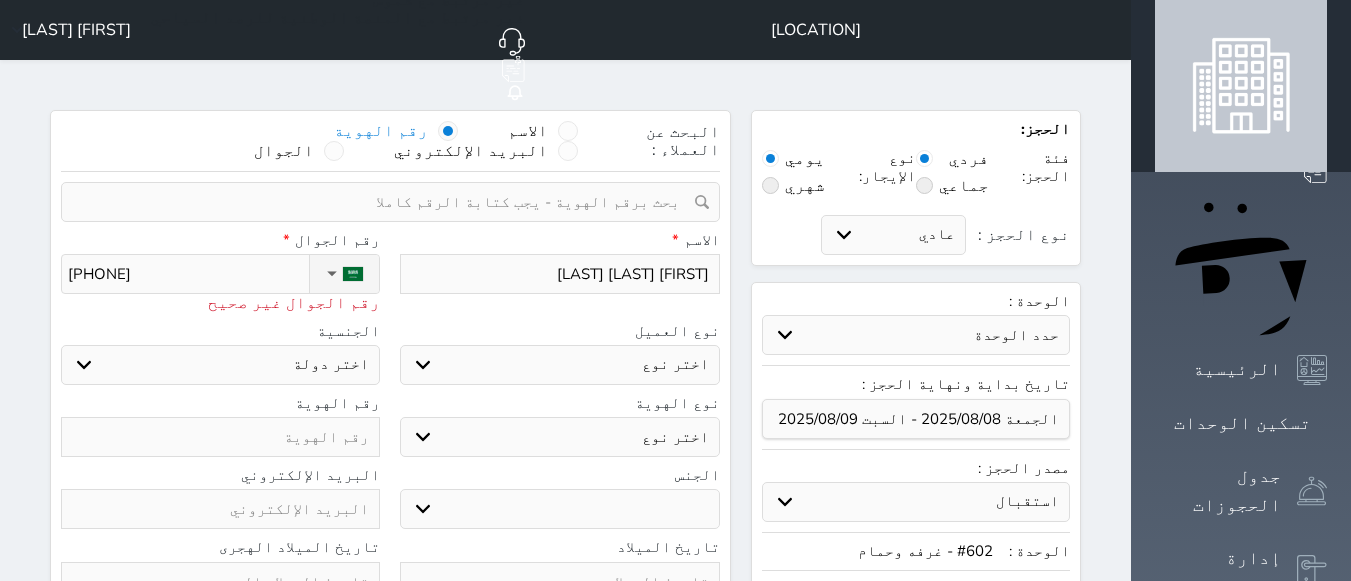 type on "[PHONE]" 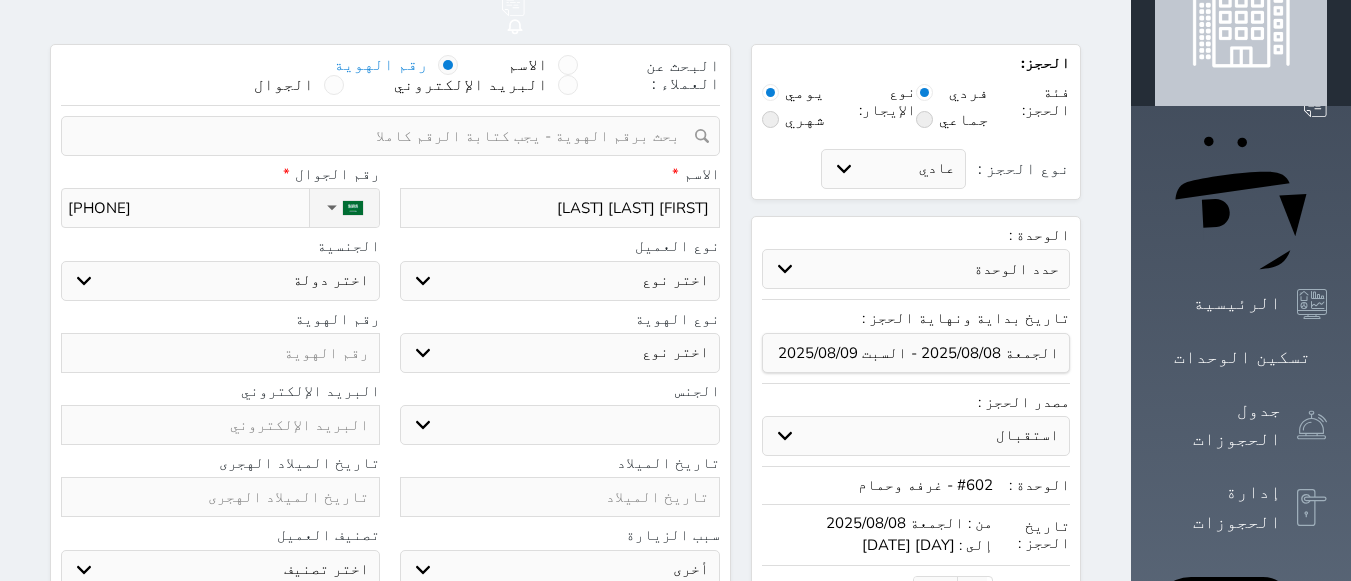 scroll, scrollTop: 100, scrollLeft: 0, axis: vertical 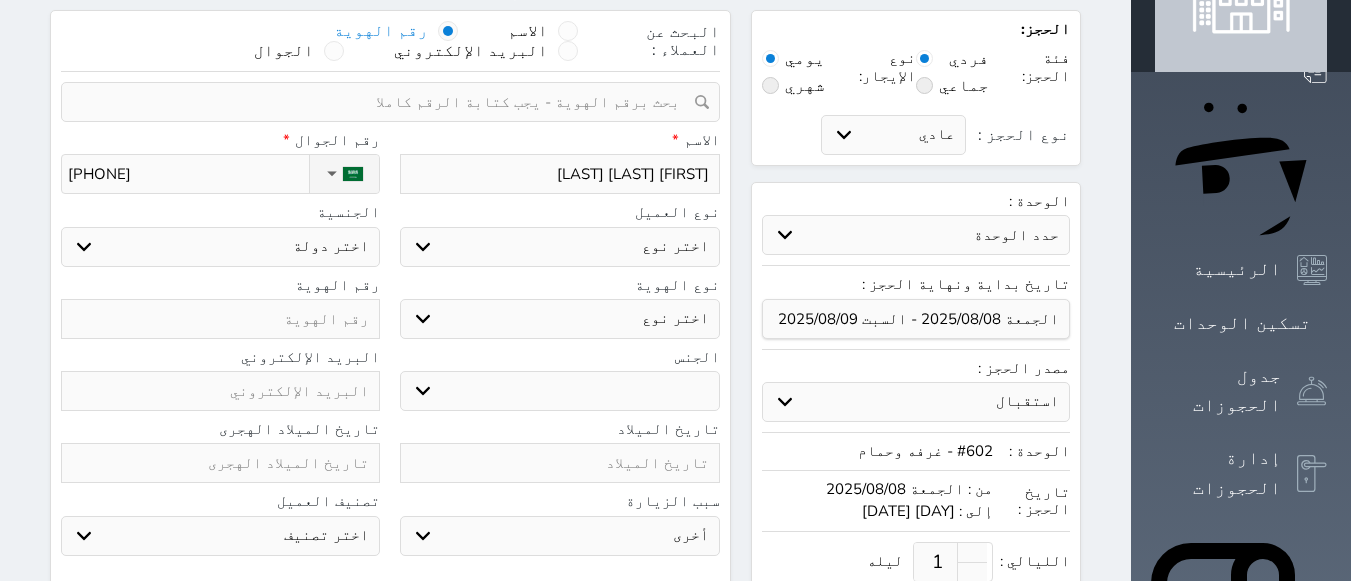 type on "[PHONE]" 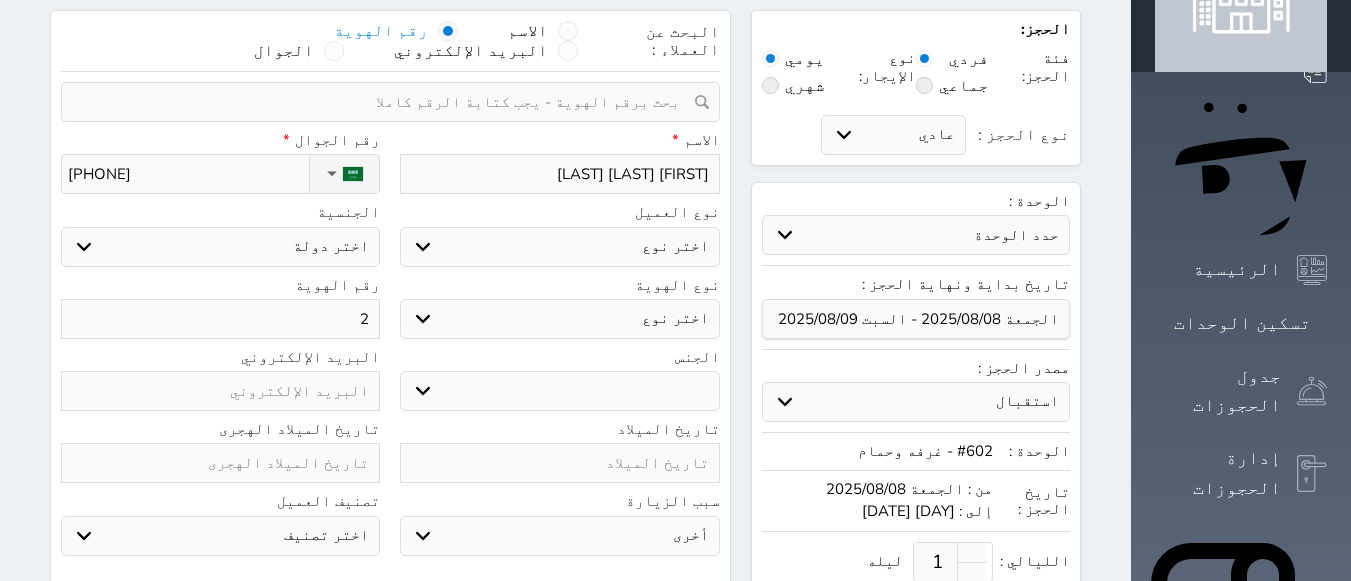 select 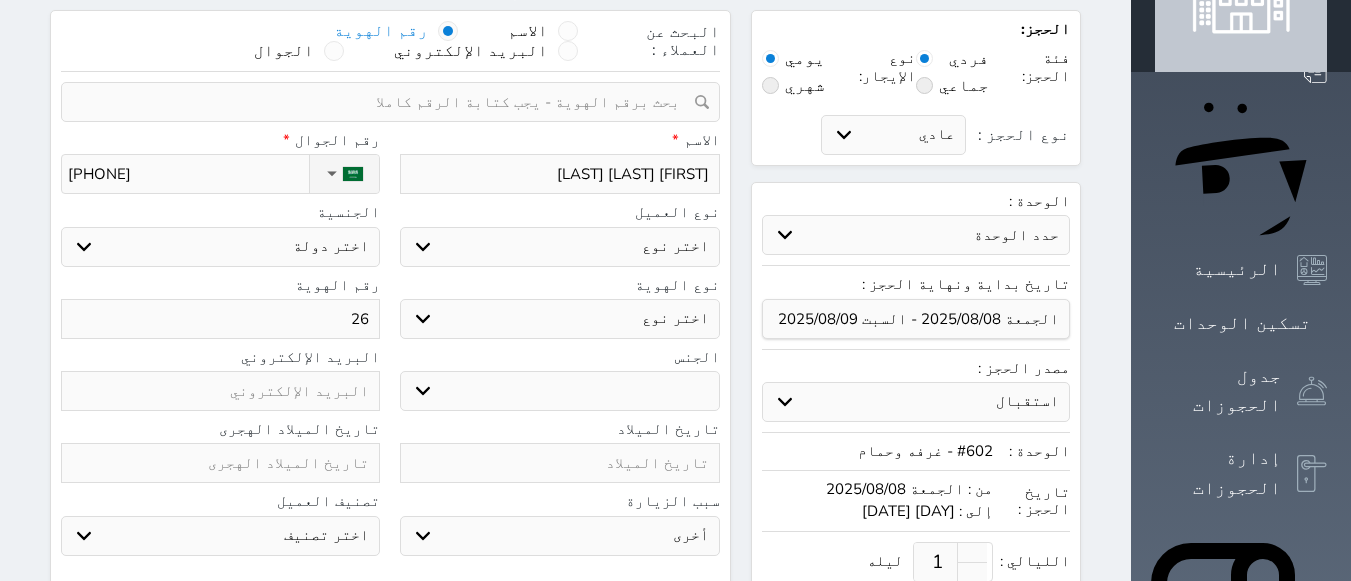 select 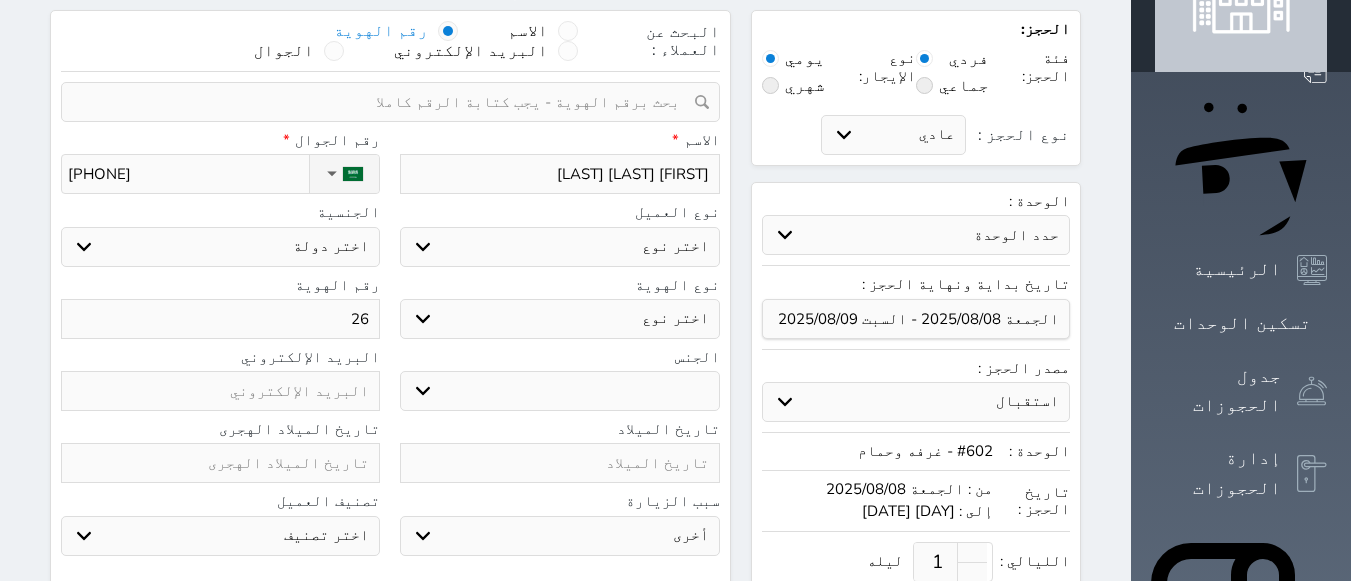 type on "260" 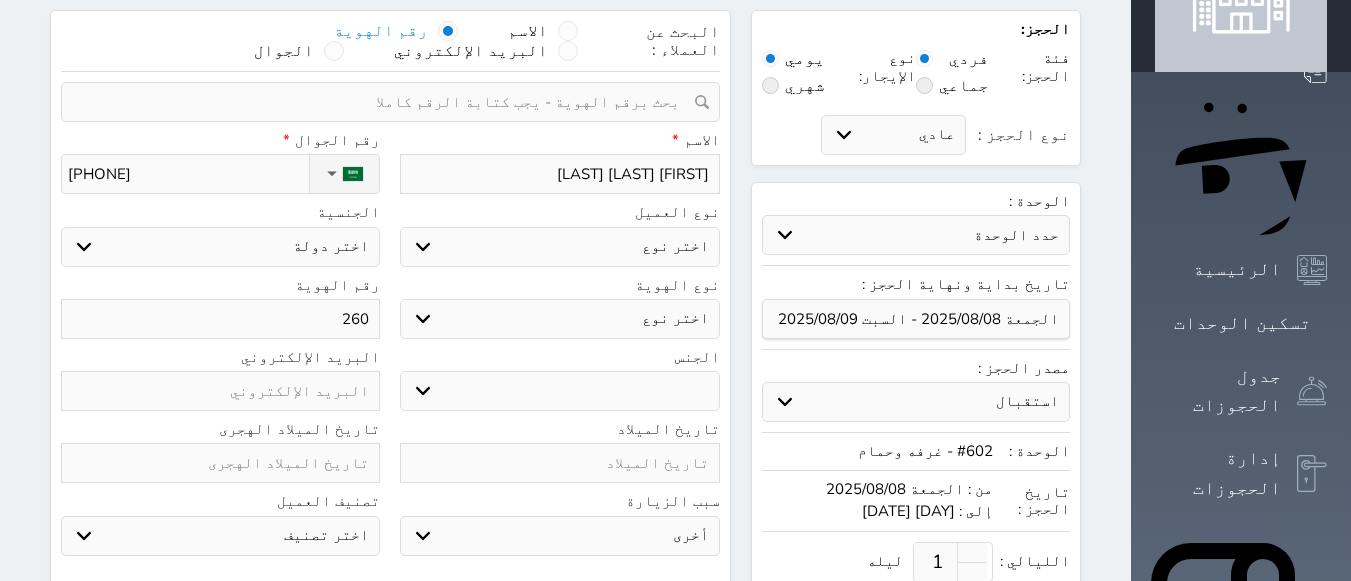 select 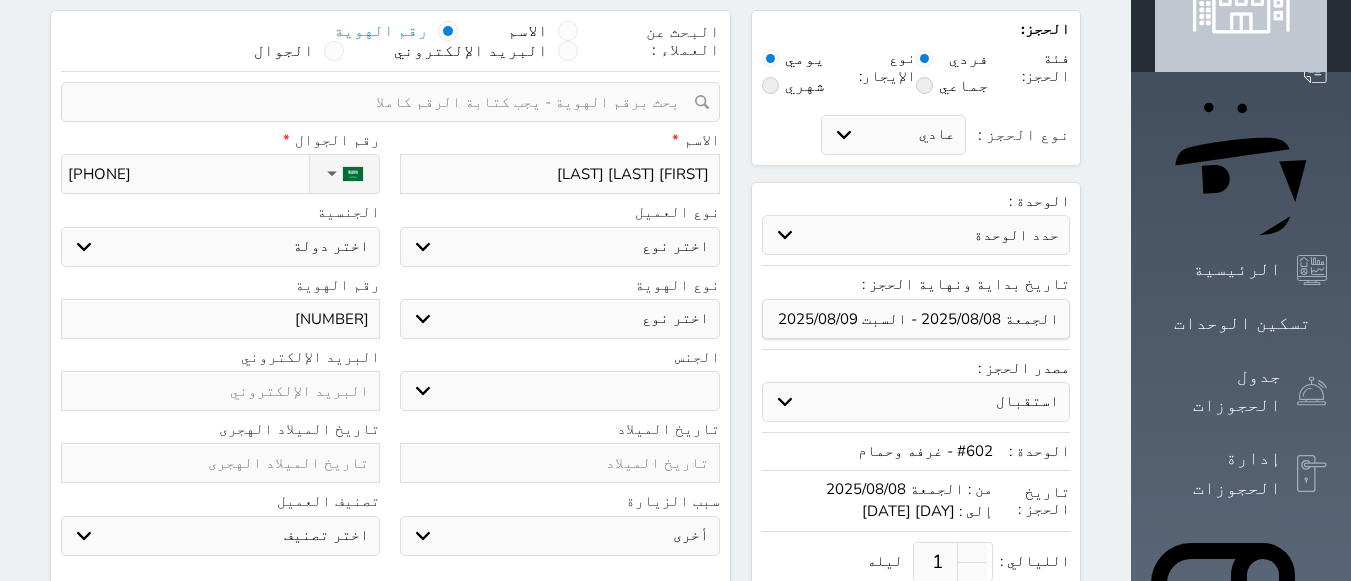 select 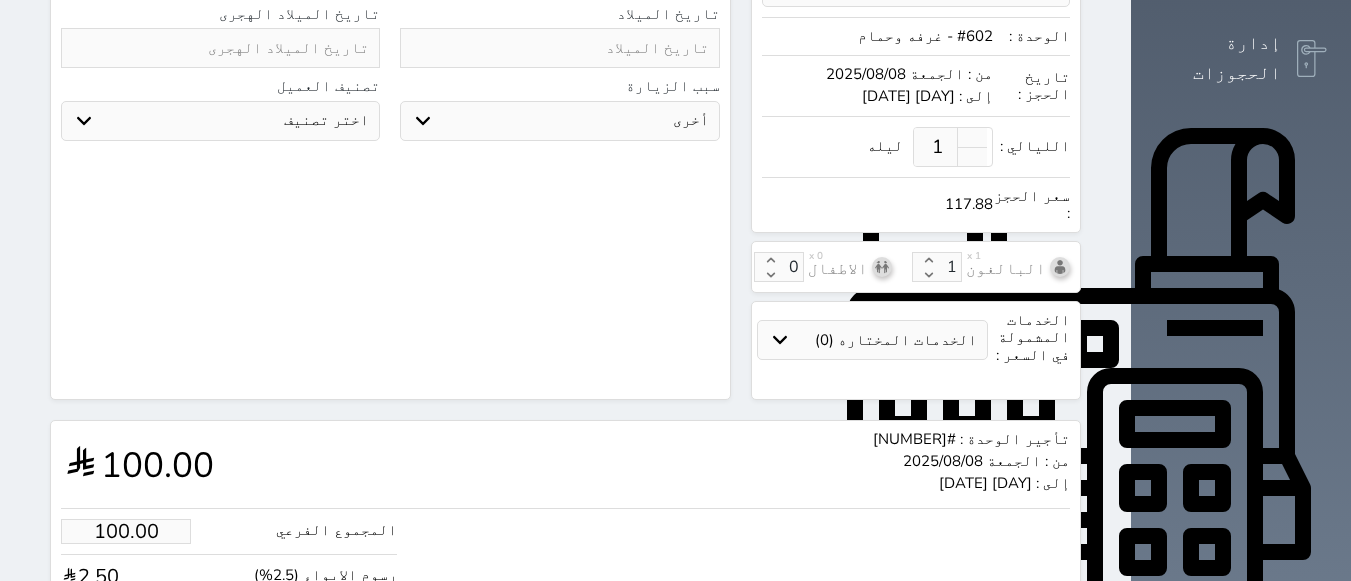 scroll, scrollTop: 646, scrollLeft: 0, axis: vertical 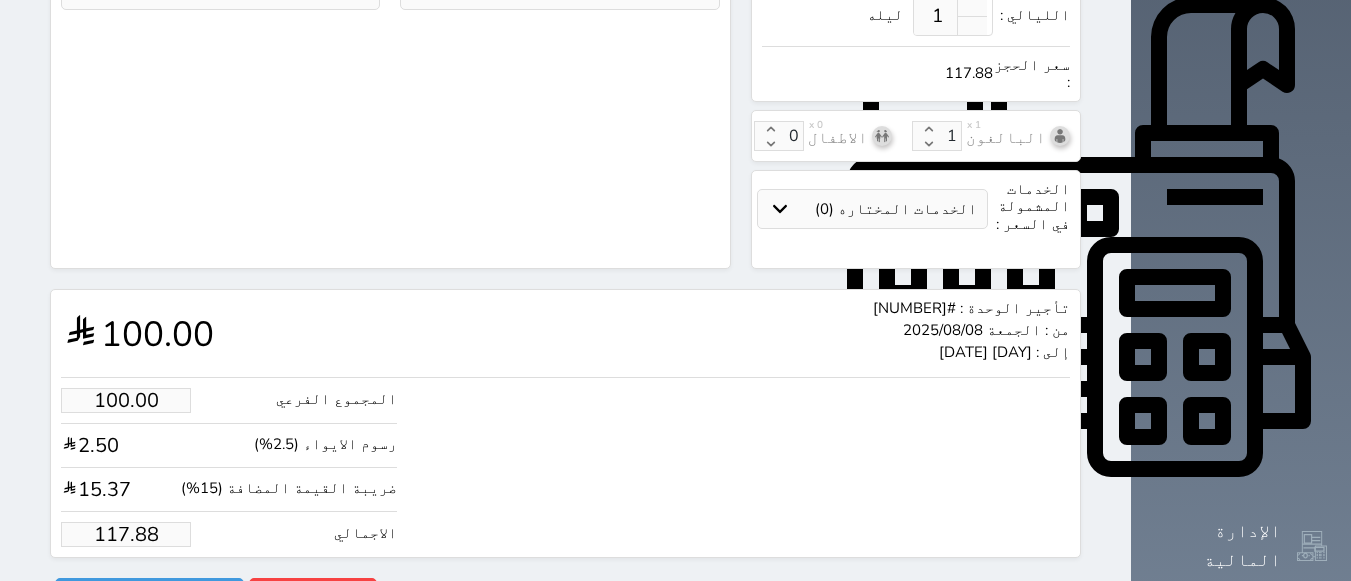 click on "117.88" at bounding box center (126, 534) 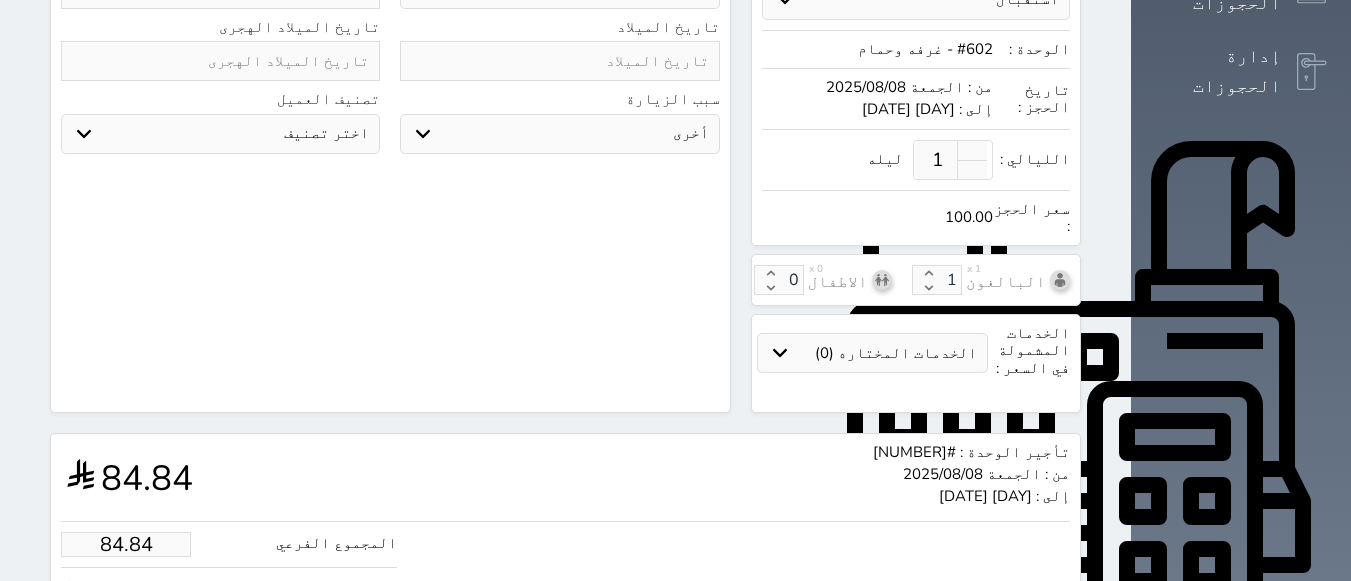scroll, scrollTop: 646, scrollLeft: 0, axis: vertical 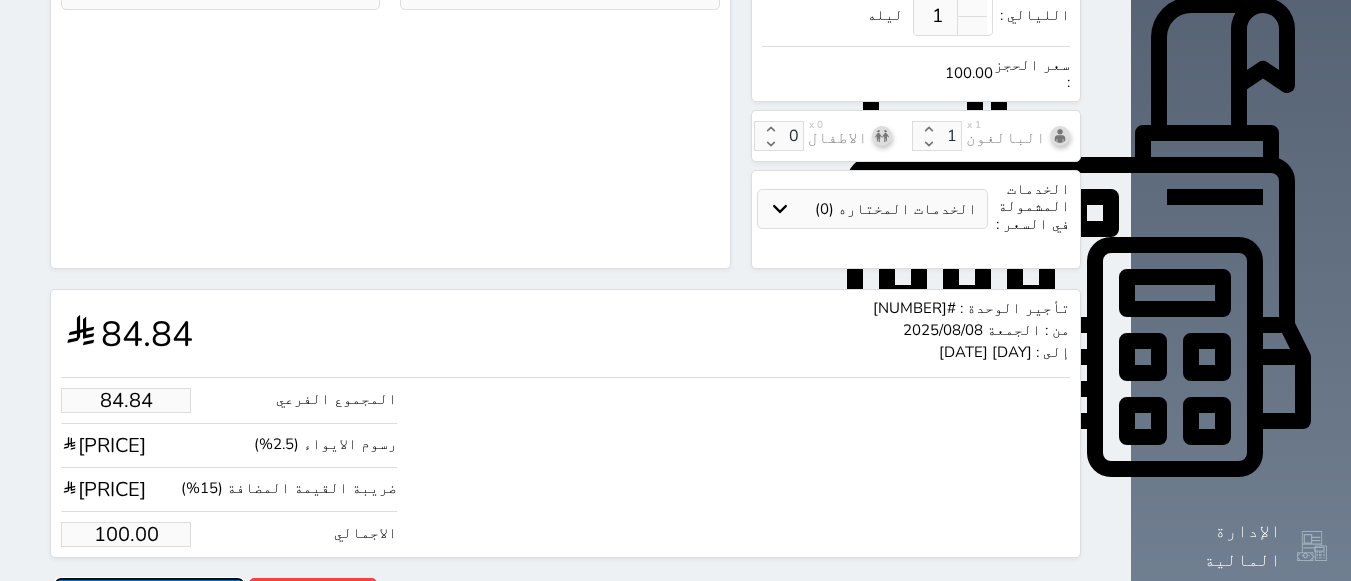 click on "حجز" at bounding box center (149, 595) 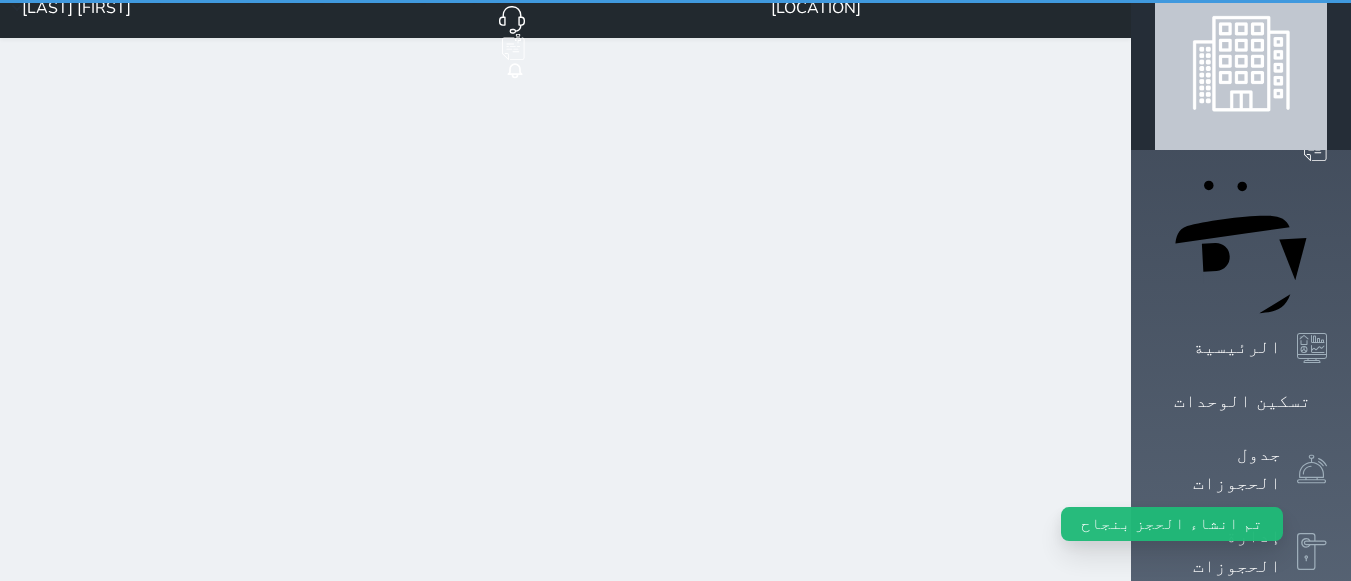 scroll, scrollTop: 0, scrollLeft: 0, axis: both 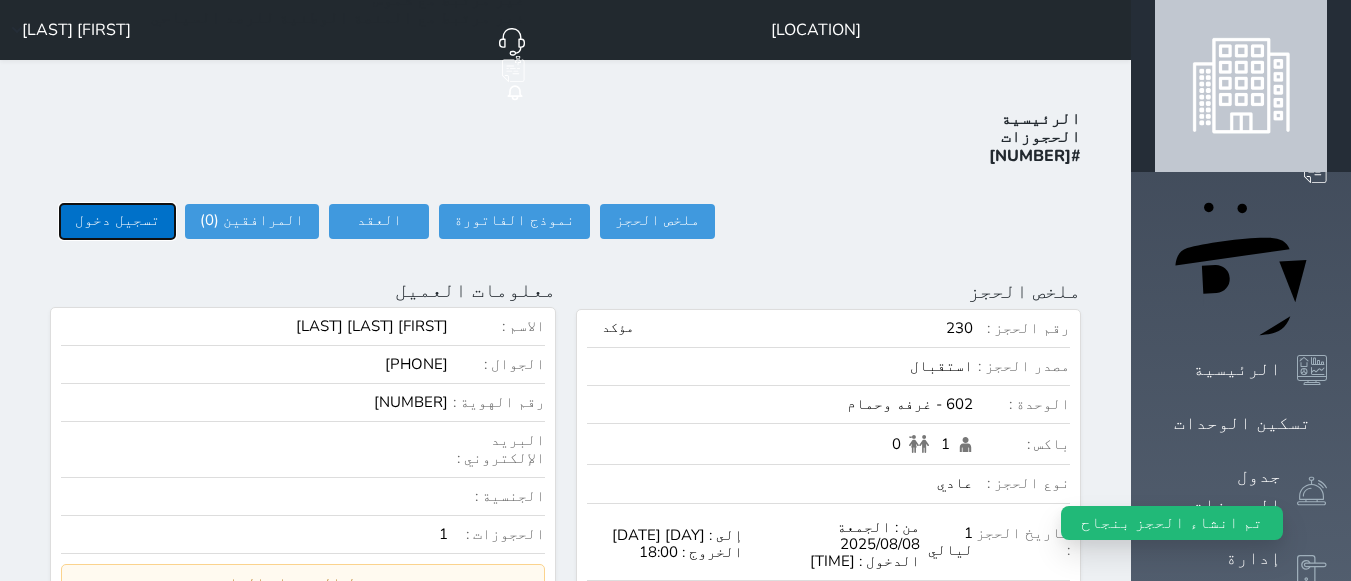 click on "تسجيل دخول" at bounding box center (117, 221) 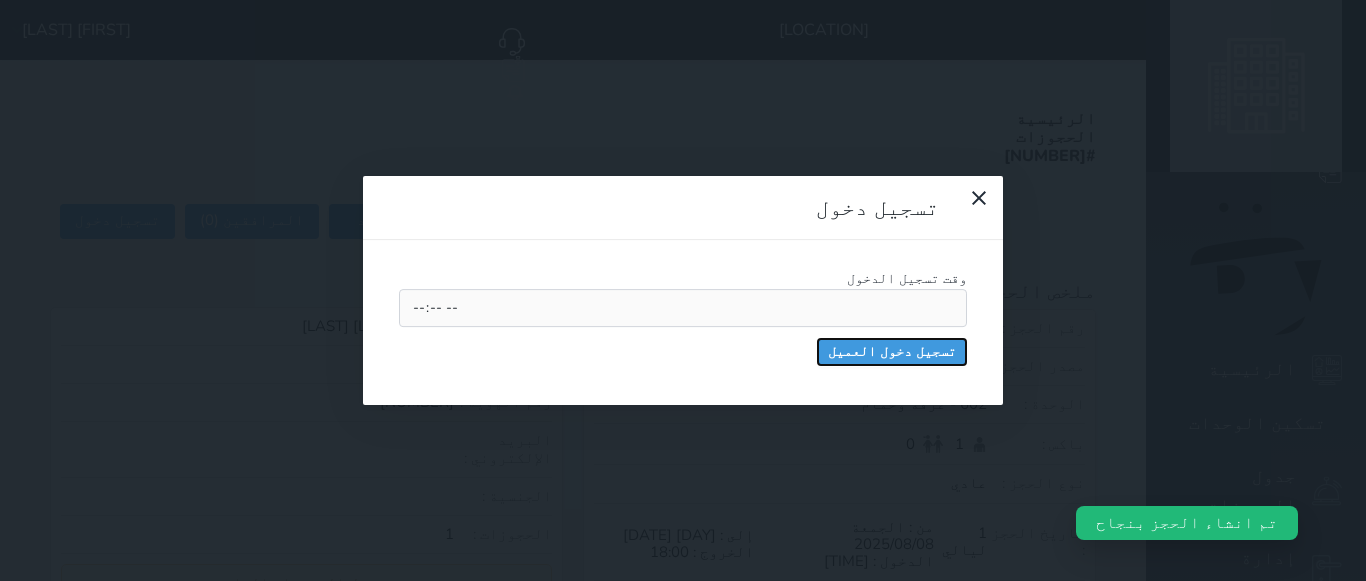 click on "تسجيل دخول العميل" at bounding box center (892, 352) 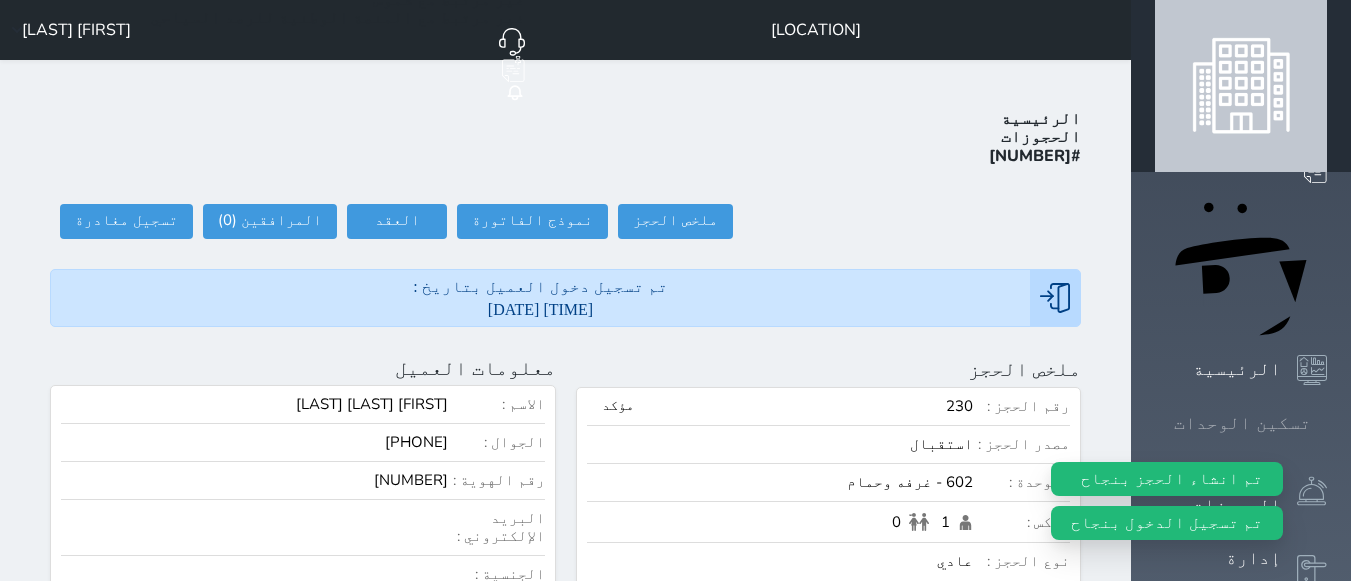 click on "تسكين الوحدات" at bounding box center (1242, 423) 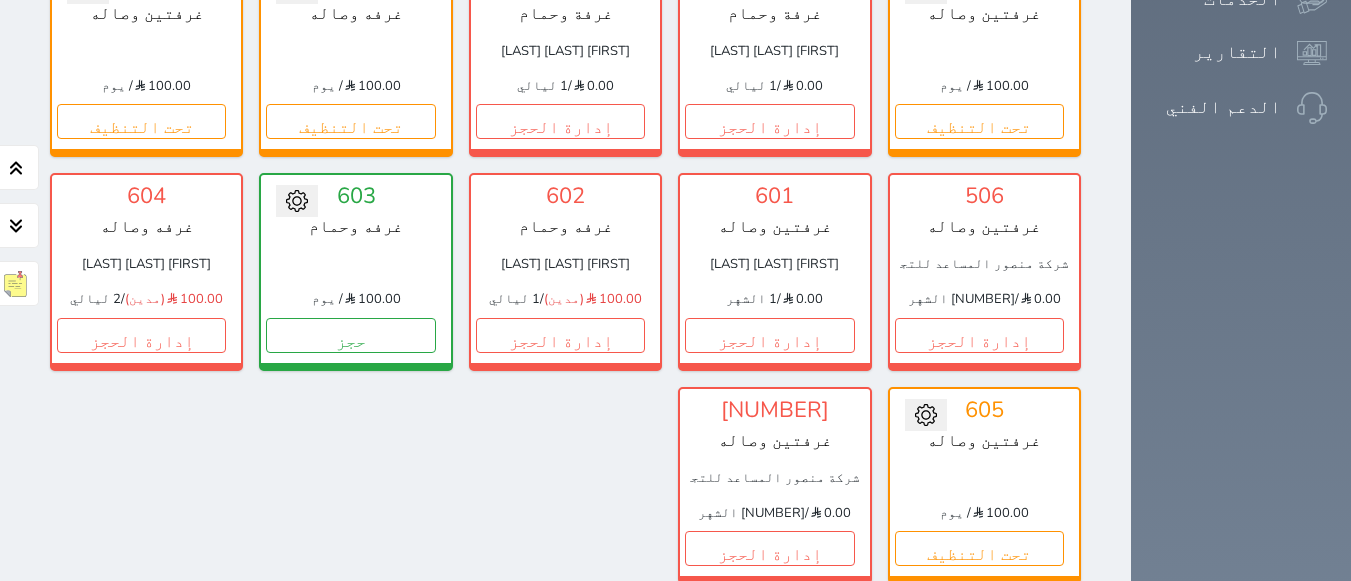 scroll, scrollTop: 1413, scrollLeft: 0, axis: vertical 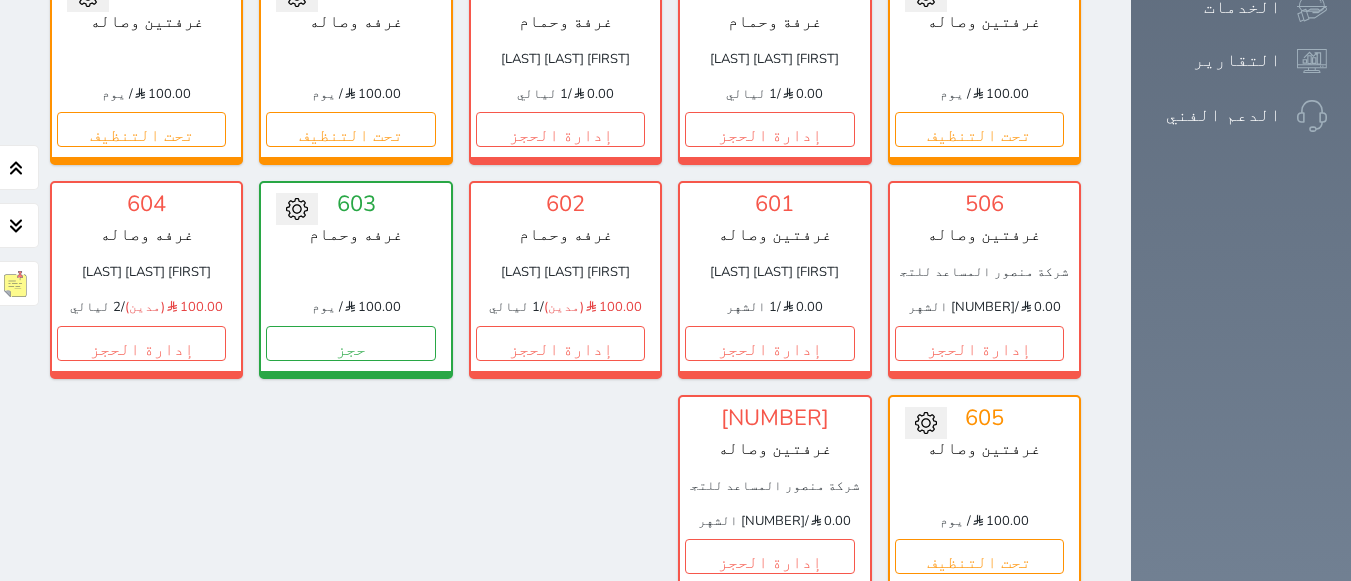 click on "عرض رصيد الصندوق" at bounding box center [264, 674] 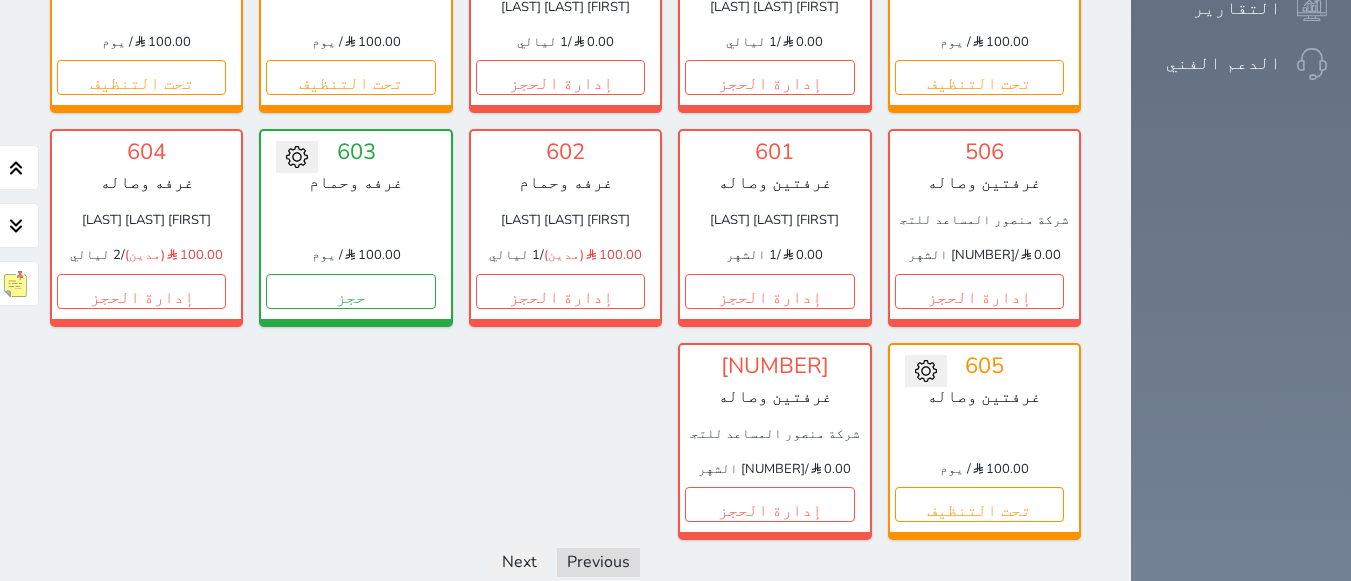 scroll, scrollTop: 1613, scrollLeft: 0, axis: vertical 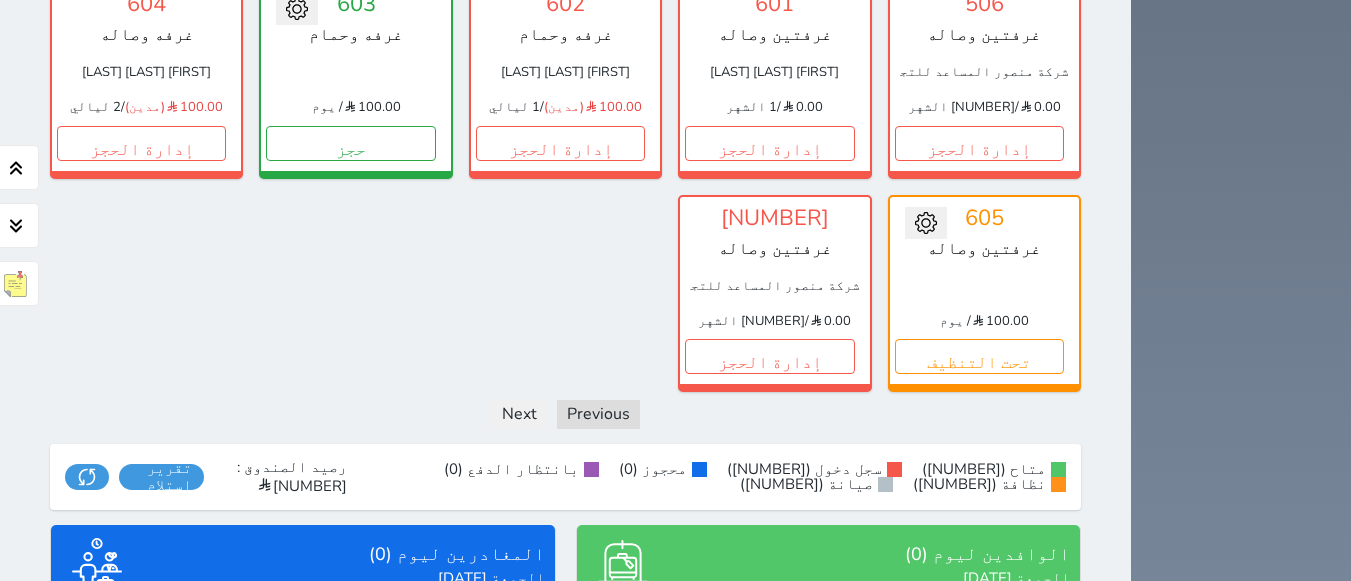 click on "لايوجد عملاء مغادرين   عرض المغادرين" at bounding box center [303, 736] 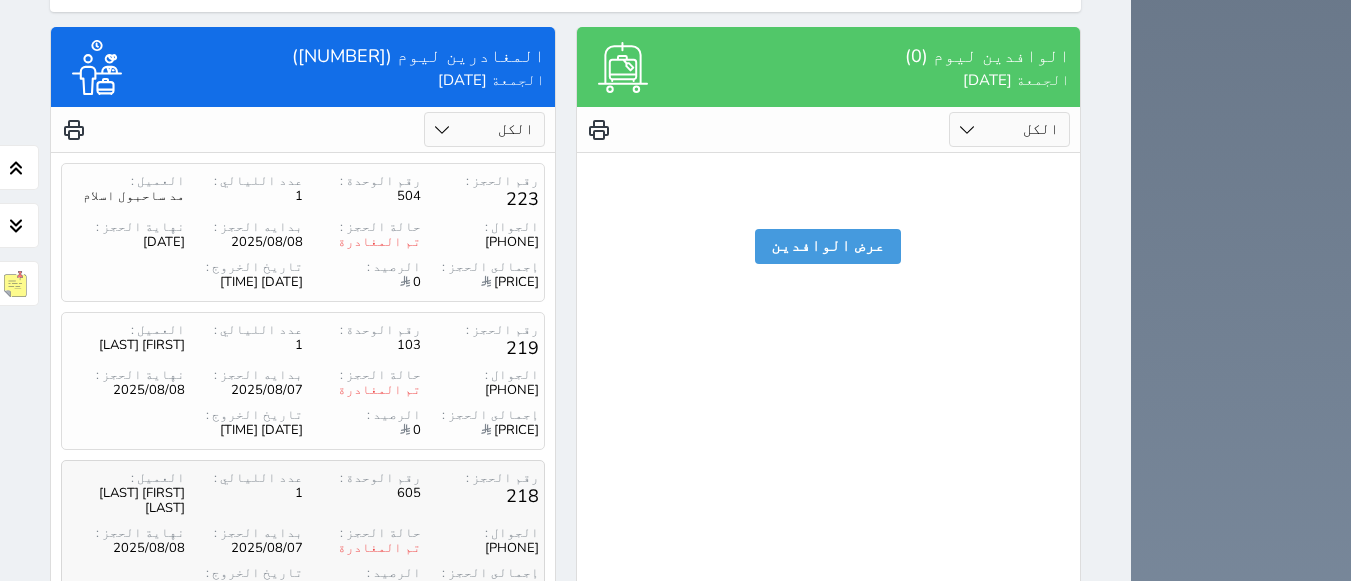 scroll, scrollTop: 2112, scrollLeft: 0, axis: vertical 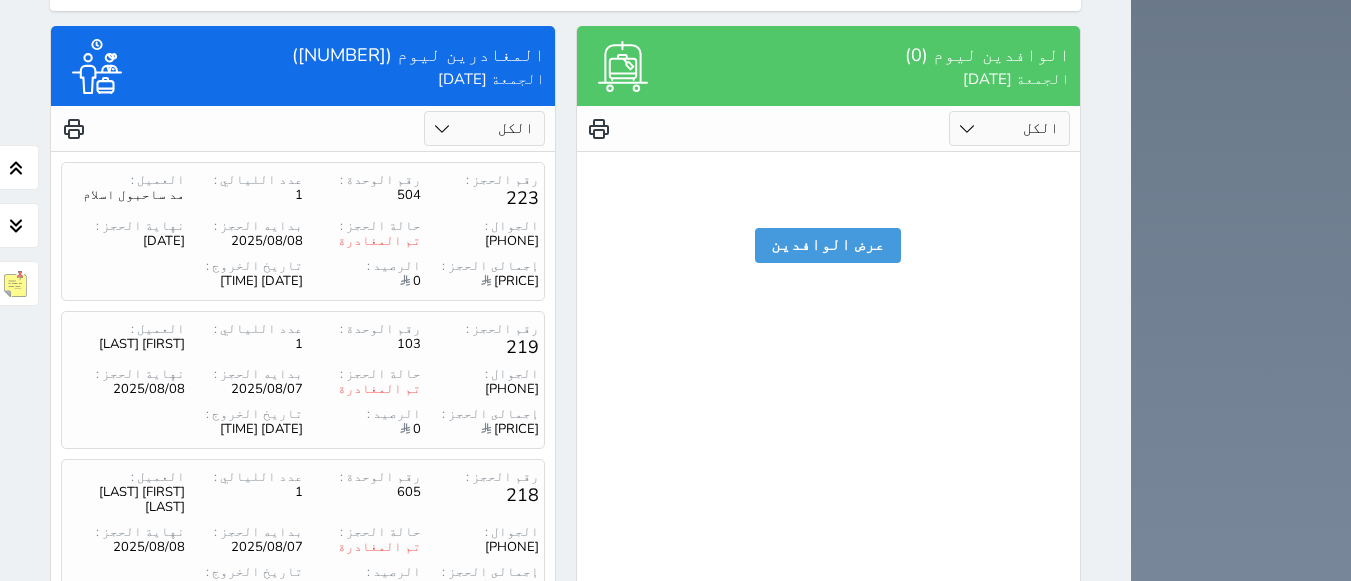 click on "[PHONE]" at bounding box center [480, 704] 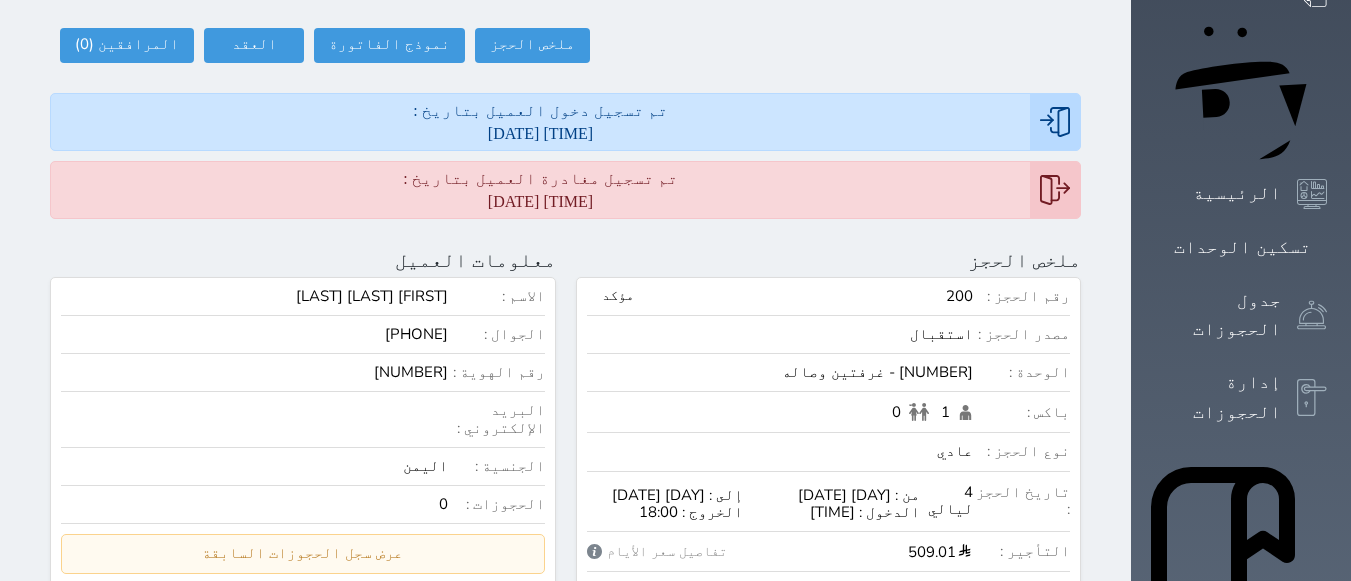 scroll, scrollTop: 200, scrollLeft: 0, axis: vertical 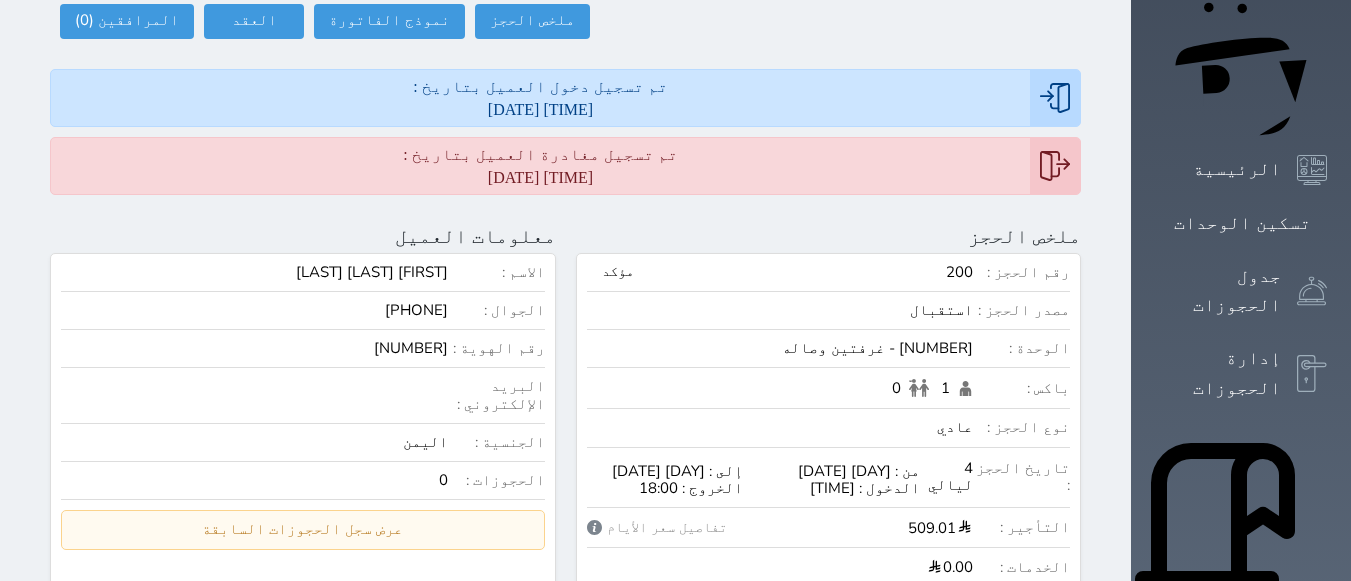 drag, startPoint x: 394, startPoint y: 278, endPoint x: 477, endPoint y: 283, distance: 83.15047 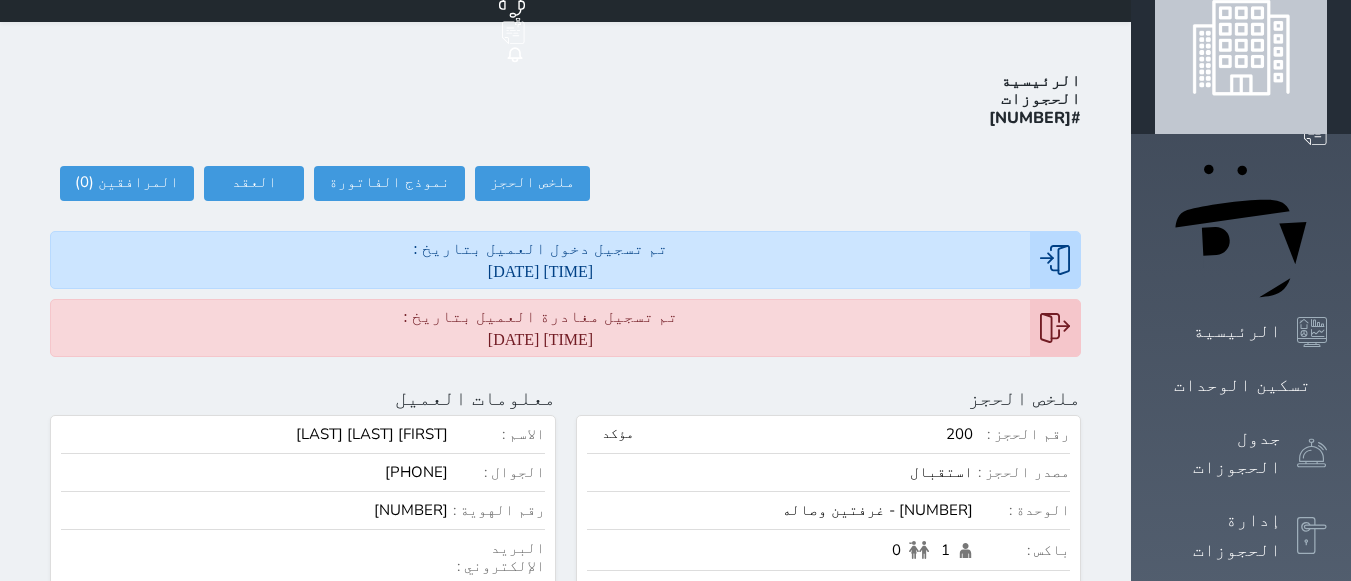 scroll, scrollTop: 0, scrollLeft: 0, axis: both 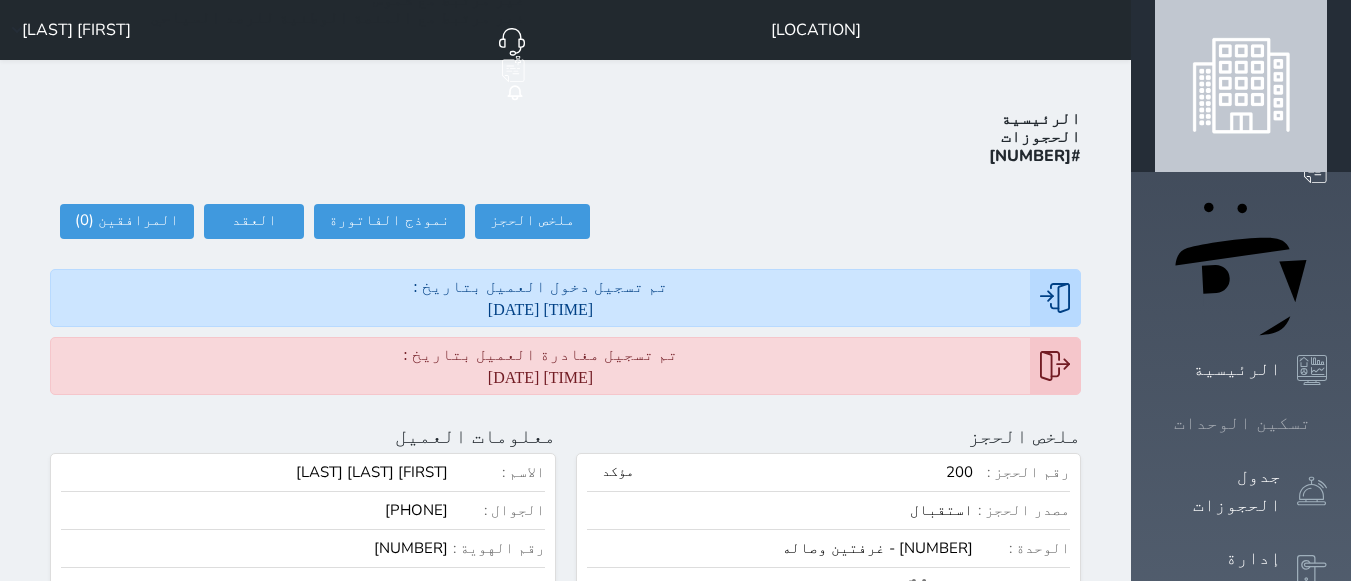 click on "تسكين الوحدات" at bounding box center [1241, 423] 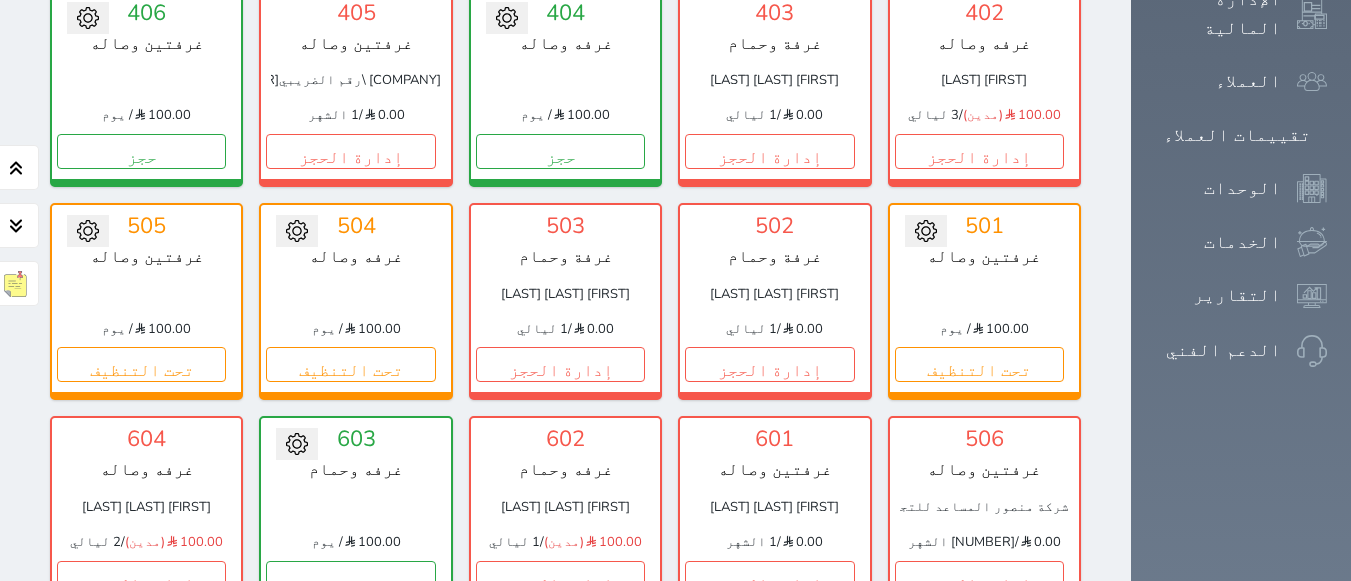 scroll, scrollTop: 878, scrollLeft: 0, axis: vertical 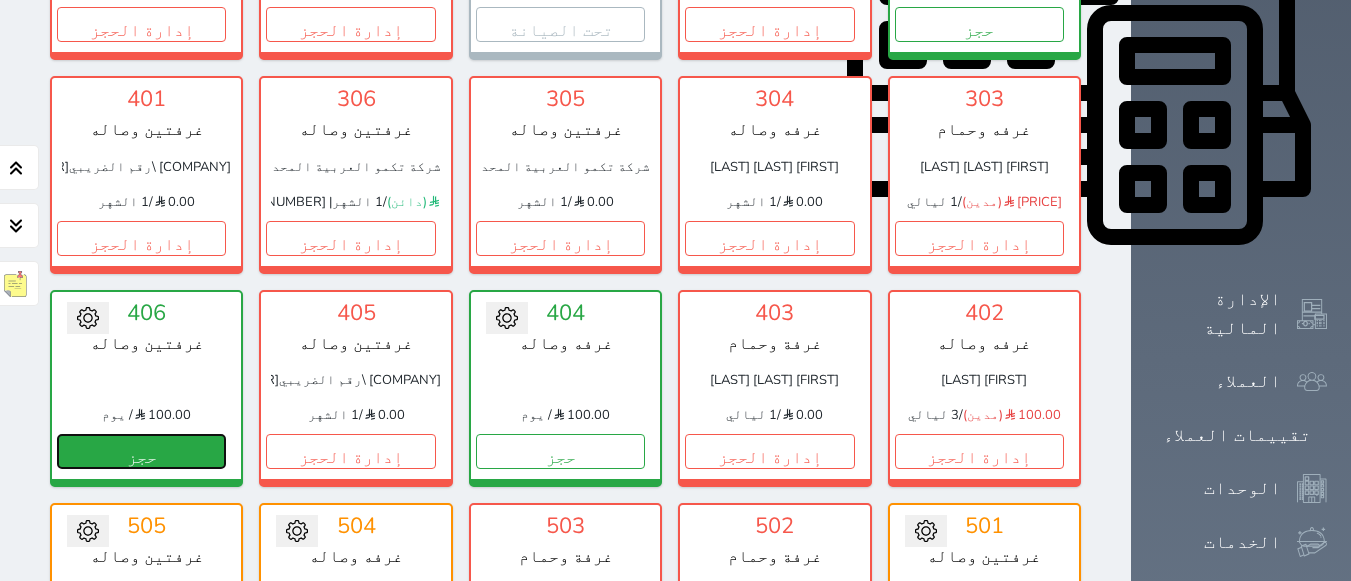 click on "حجز" at bounding box center [141, 451] 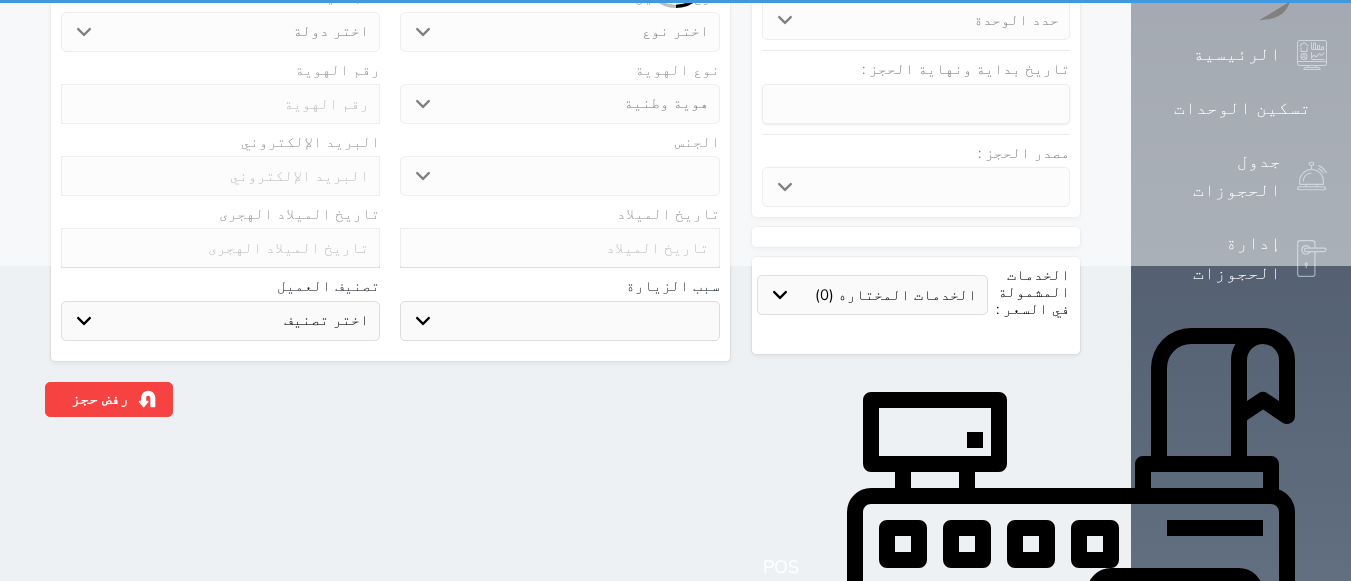 scroll, scrollTop: 0, scrollLeft: 0, axis: both 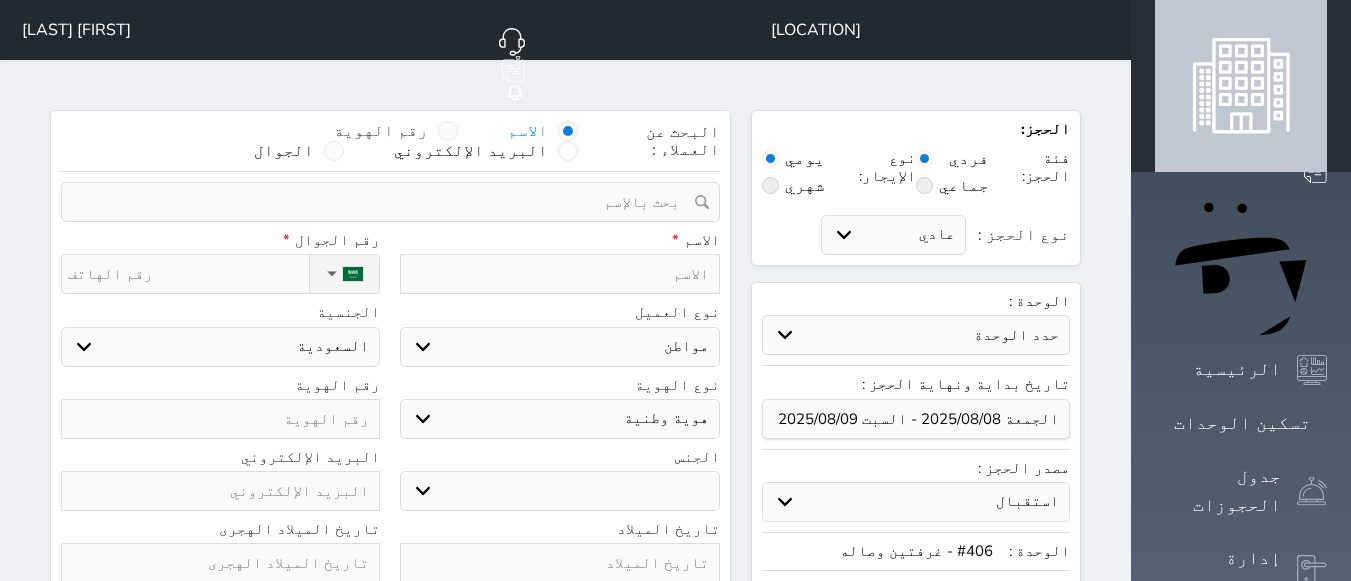 click on "رقم الهوية" at bounding box center (381, 131) 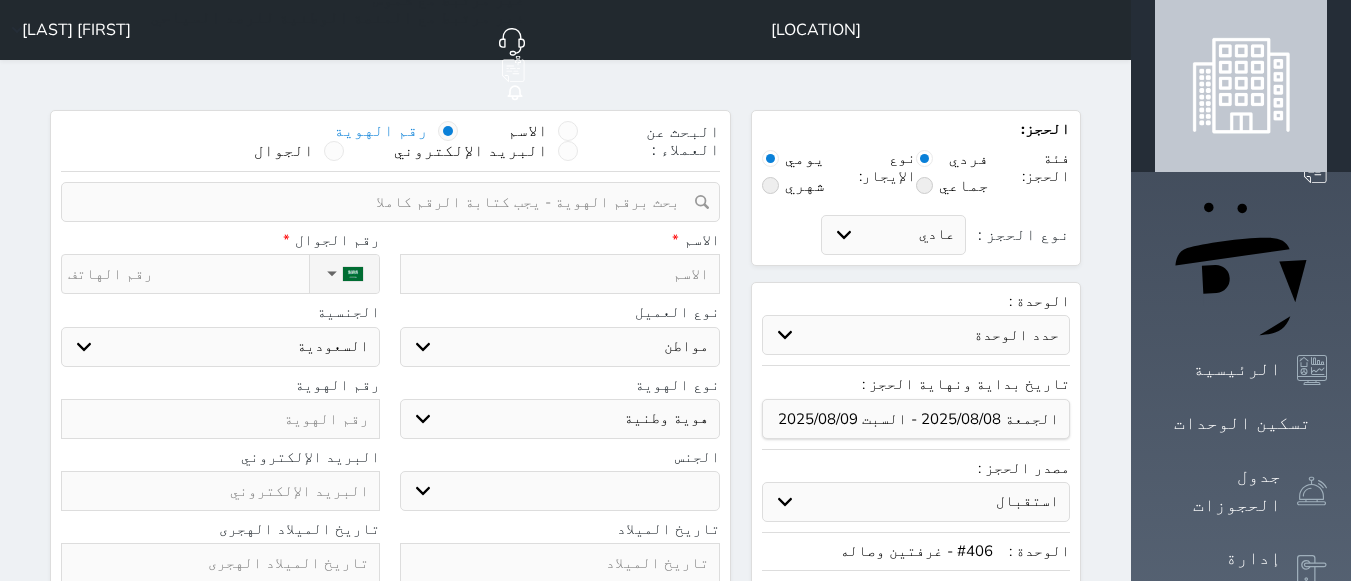 click at bounding box center [383, 202] 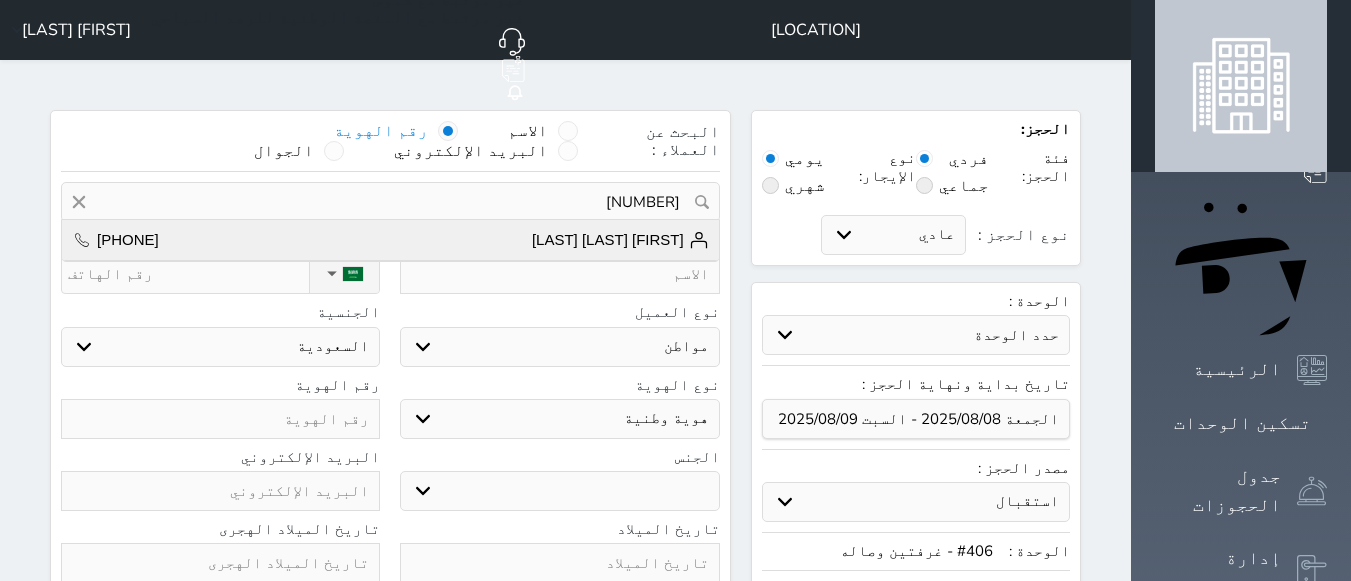 click on "[FIRST] [LAST] [LAST]" at bounding box center (620, 240) 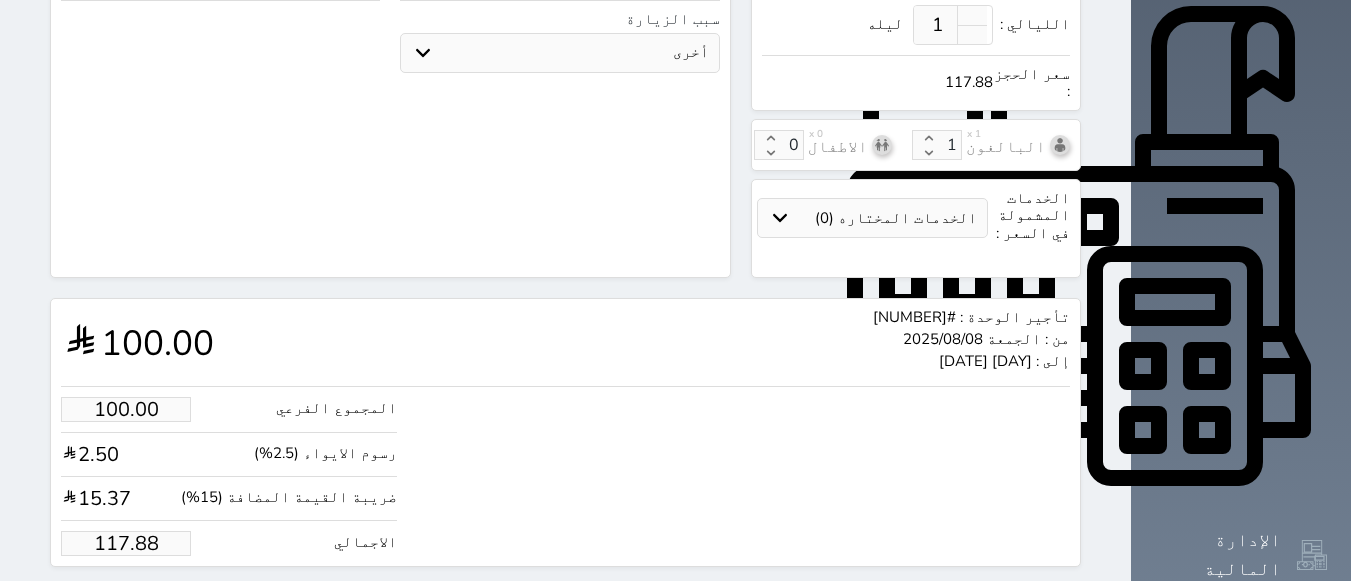 scroll, scrollTop: 646, scrollLeft: 0, axis: vertical 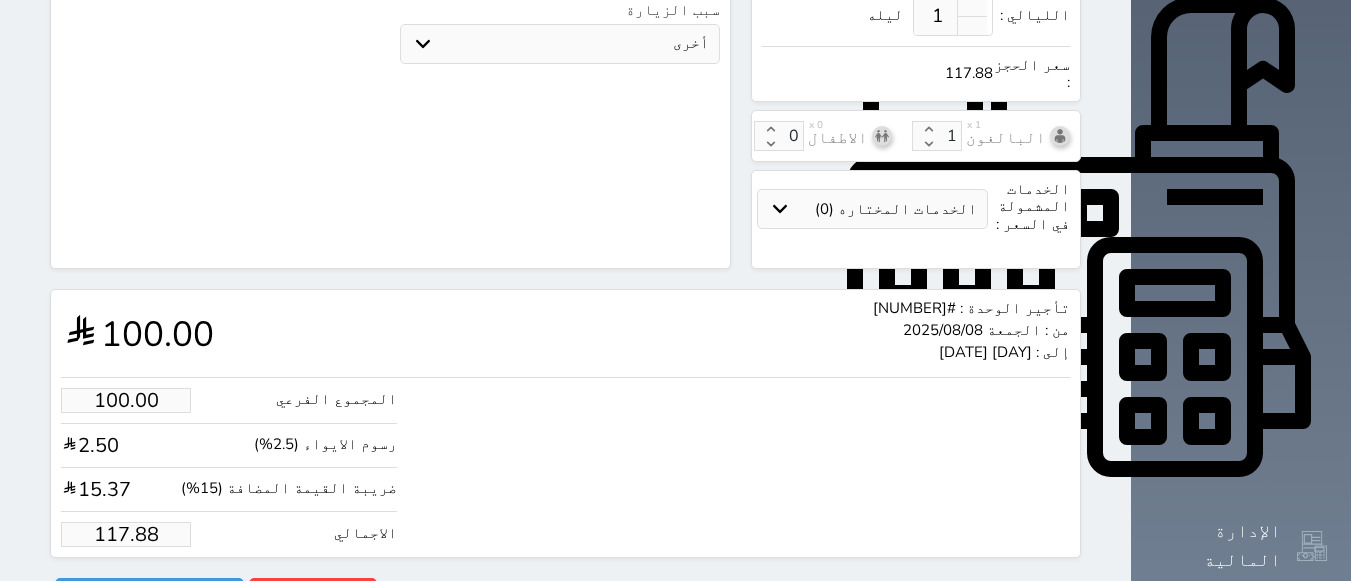 click on "117.88" at bounding box center [126, 534] 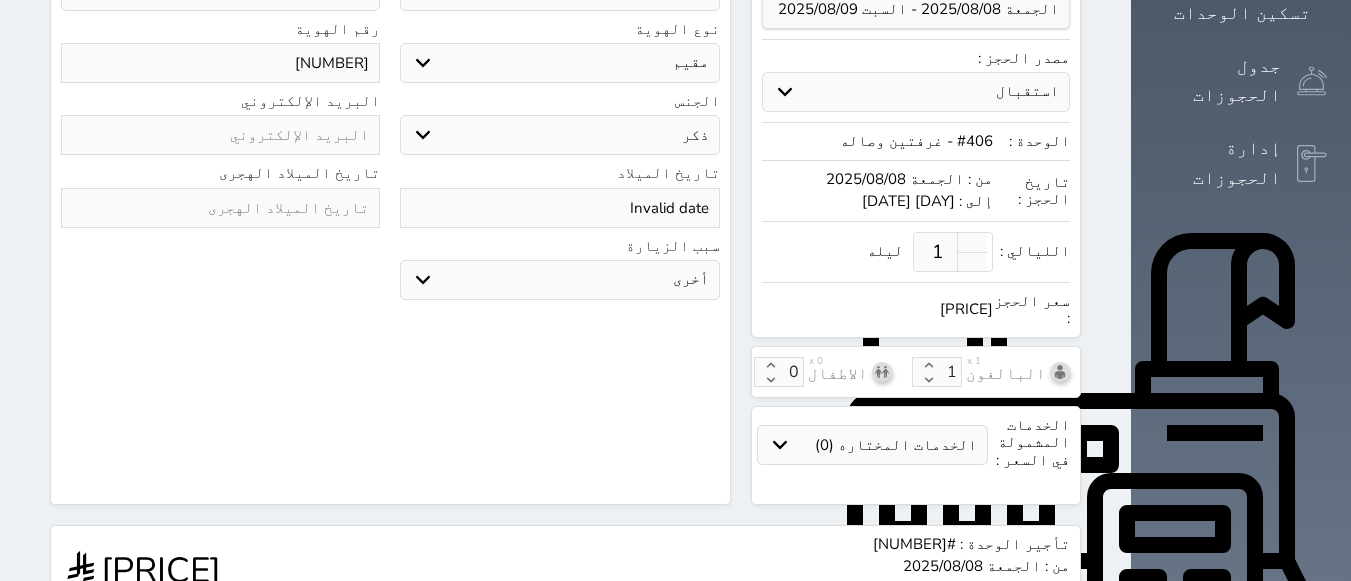 scroll, scrollTop: 646, scrollLeft: 0, axis: vertical 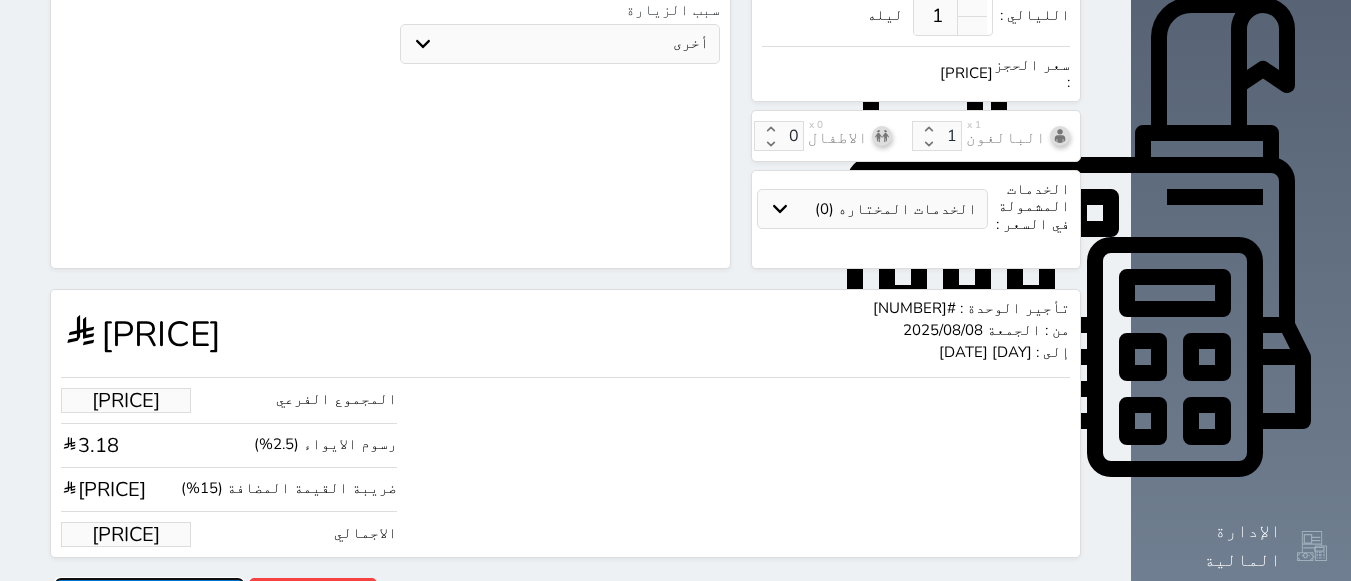 click on "حجز" at bounding box center [149, 595] 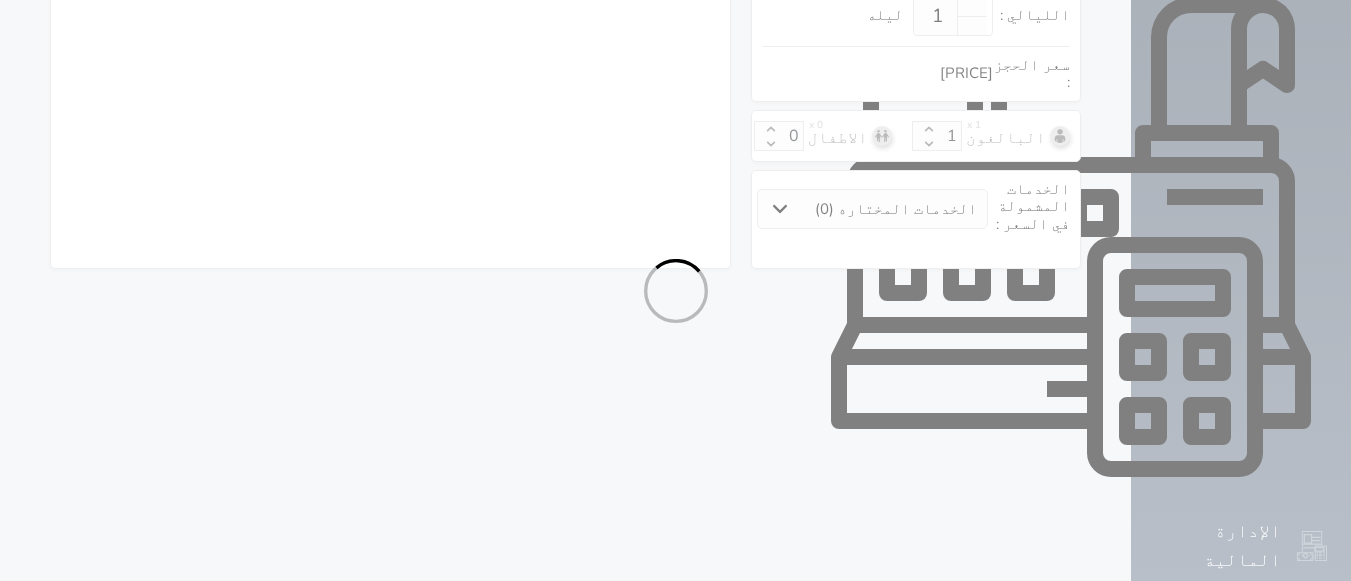 scroll, scrollTop: 522, scrollLeft: 0, axis: vertical 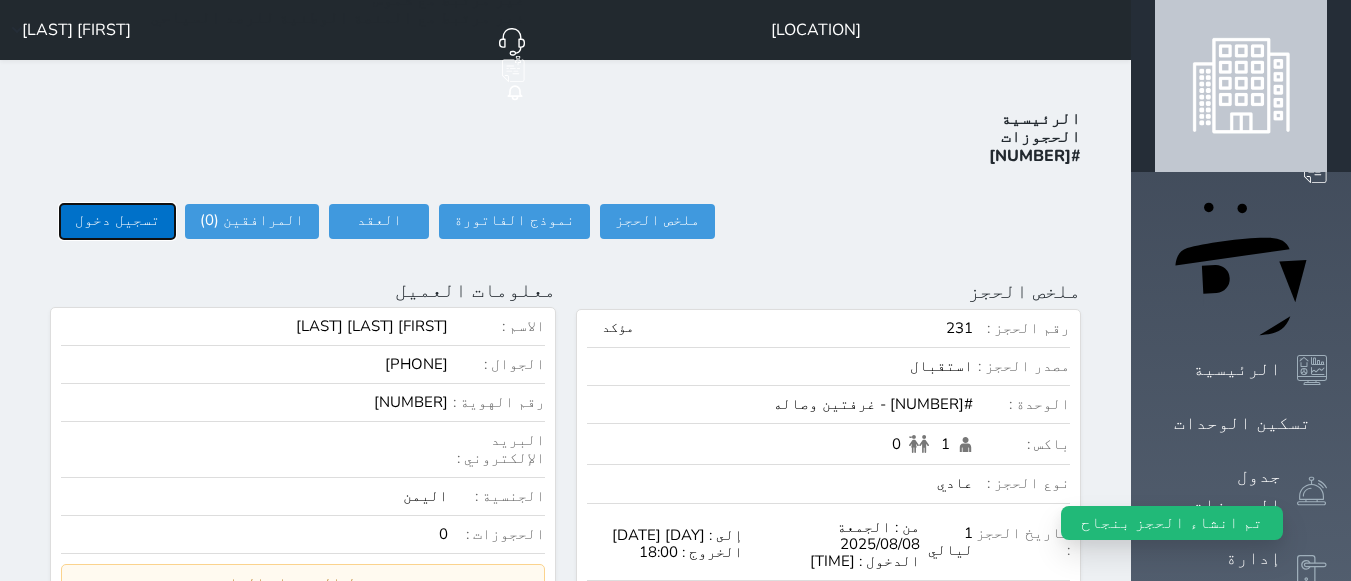 click on "تسجيل دخول" at bounding box center (117, 221) 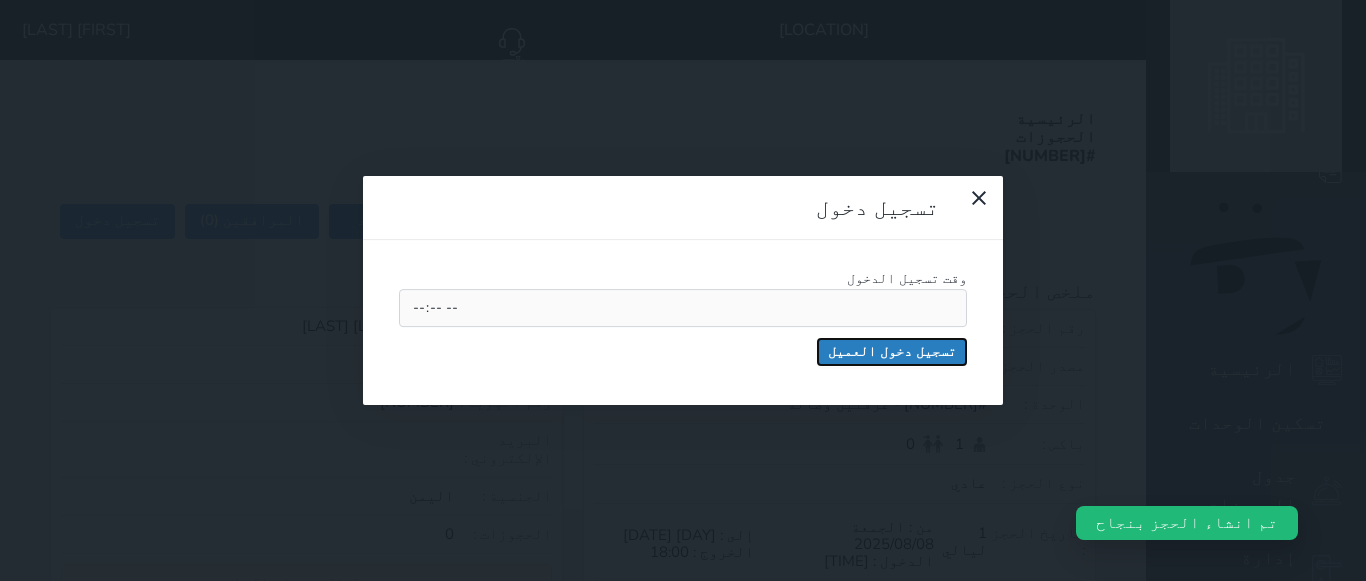 click on "تسجيل دخول العميل" at bounding box center (892, 352) 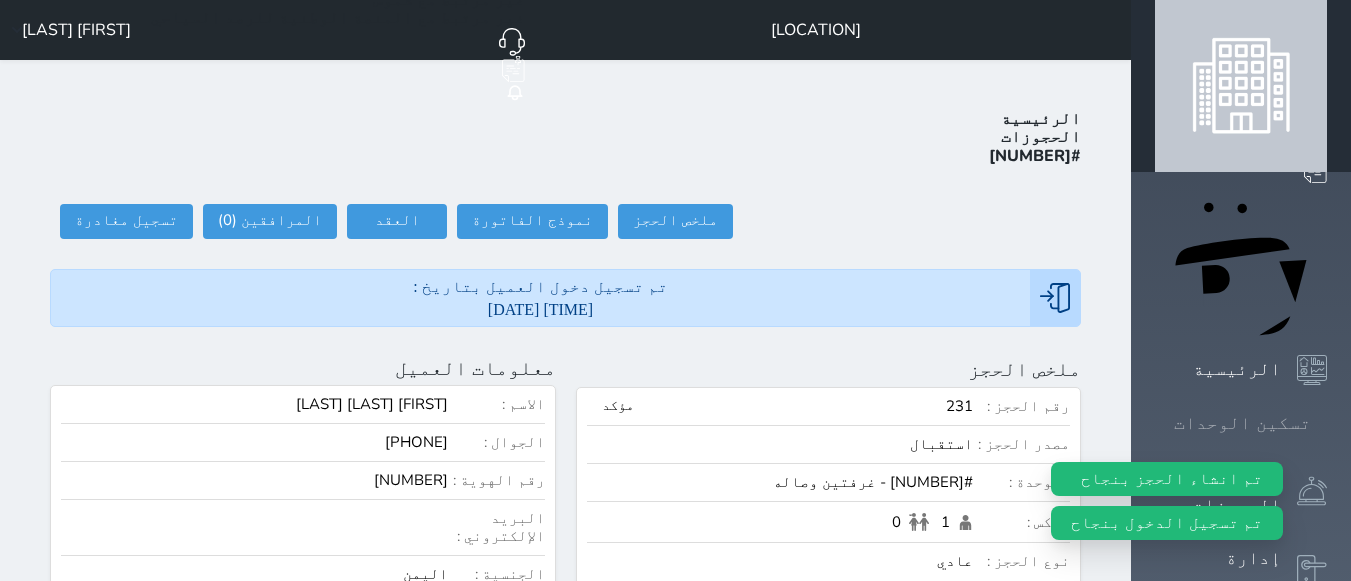 click 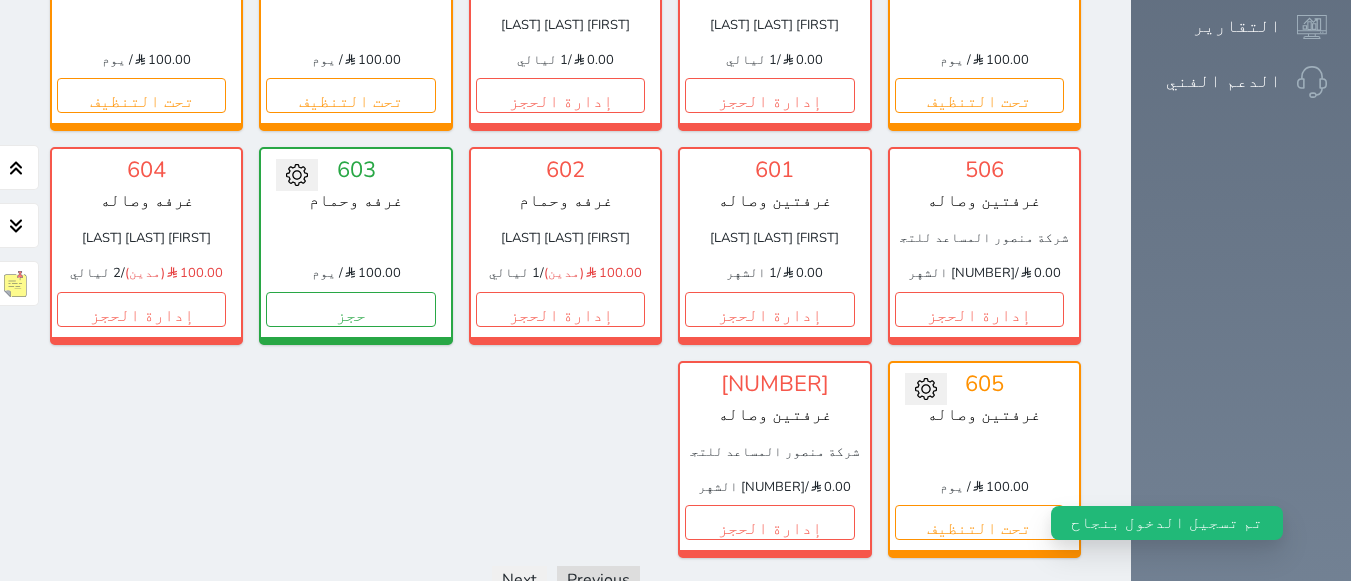 scroll, scrollTop: 1478, scrollLeft: 0, axis: vertical 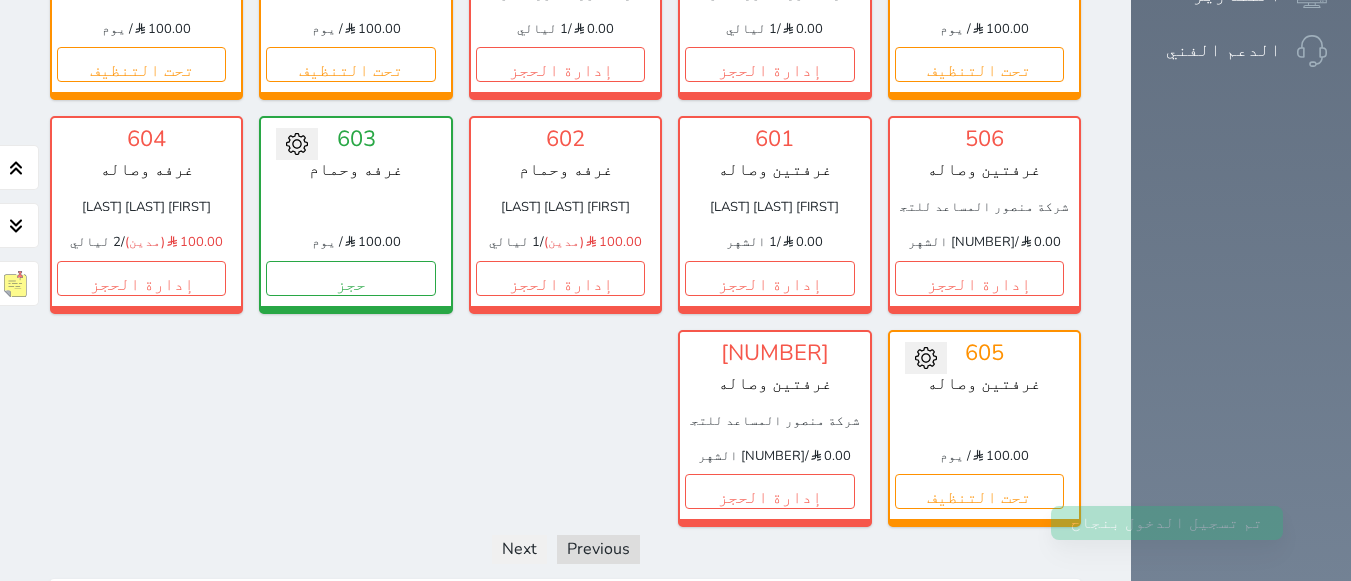 click on "عرض رصيد الصندوق" at bounding box center (273, 609) 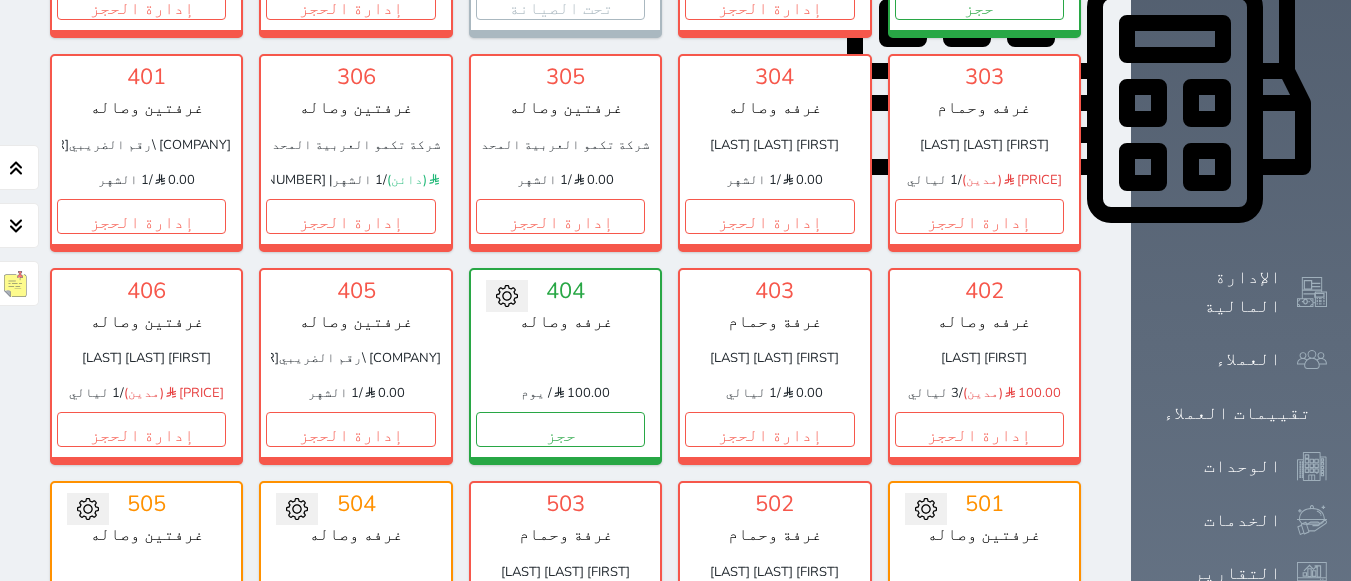 scroll, scrollTop: 600, scrollLeft: 0, axis: vertical 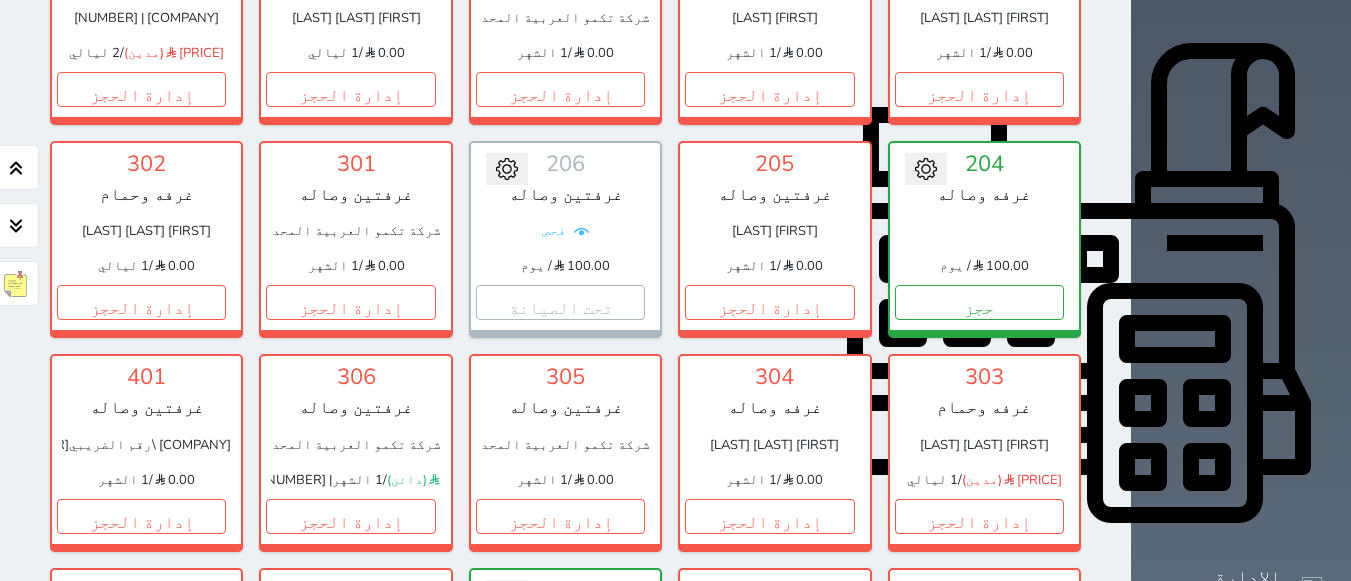 click on "التقارير" at bounding box center (1237, 873) 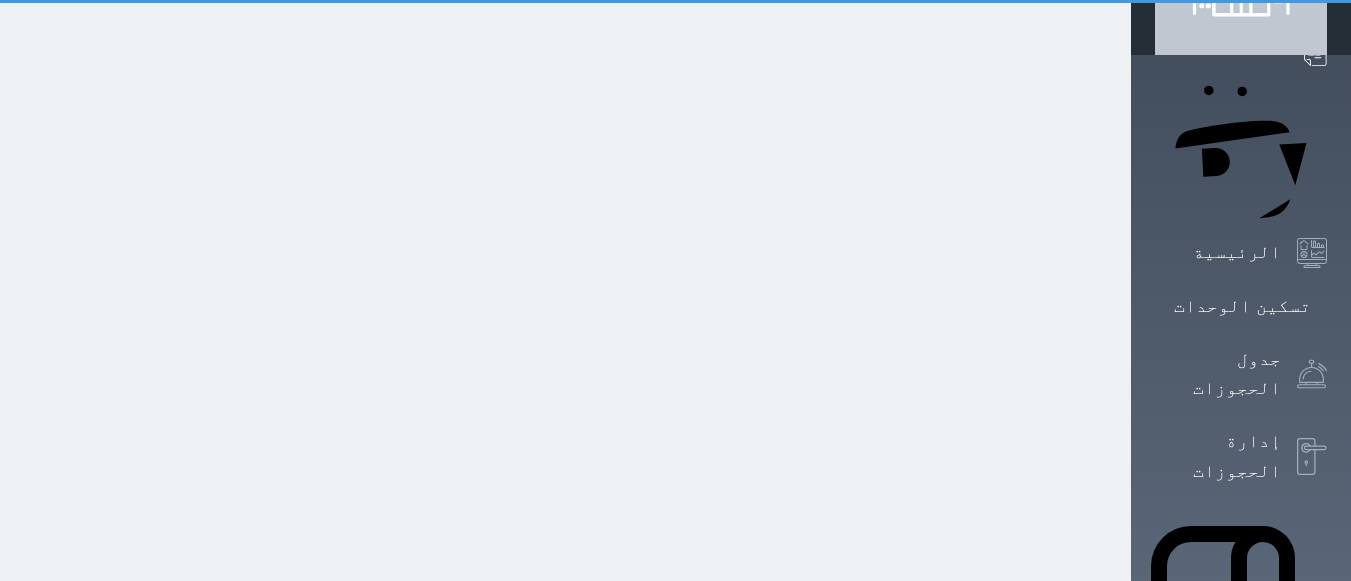 scroll, scrollTop: 0, scrollLeft: 0, axis: both 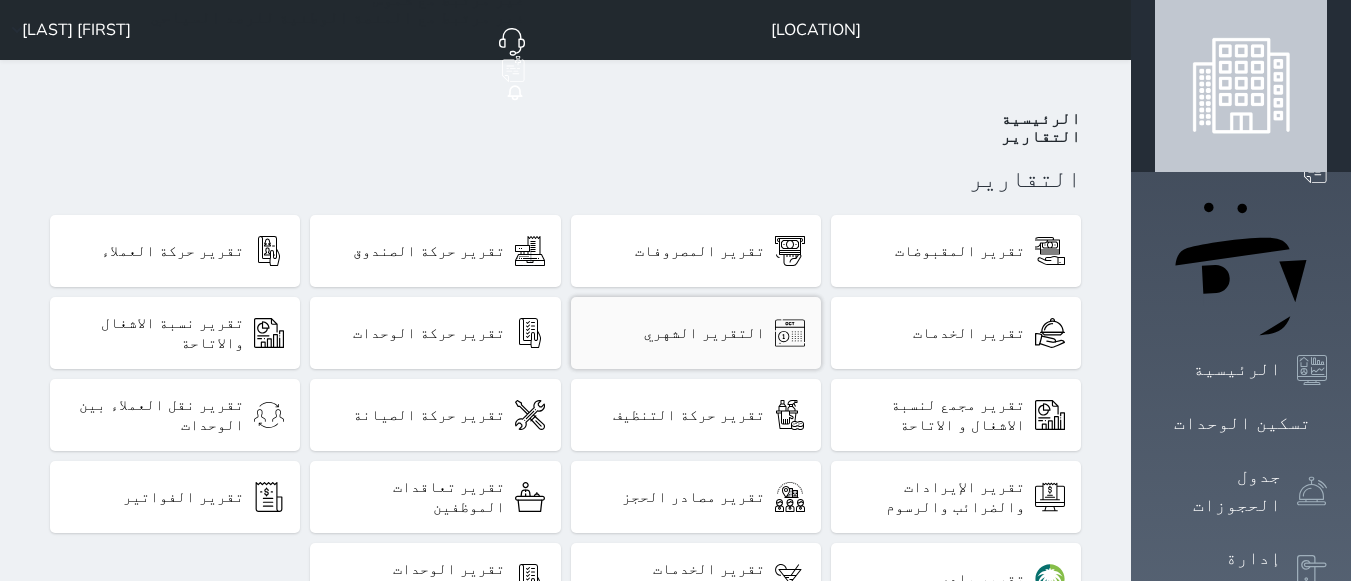 click on "التقرير الشهري" at bounding box center [704, 333] 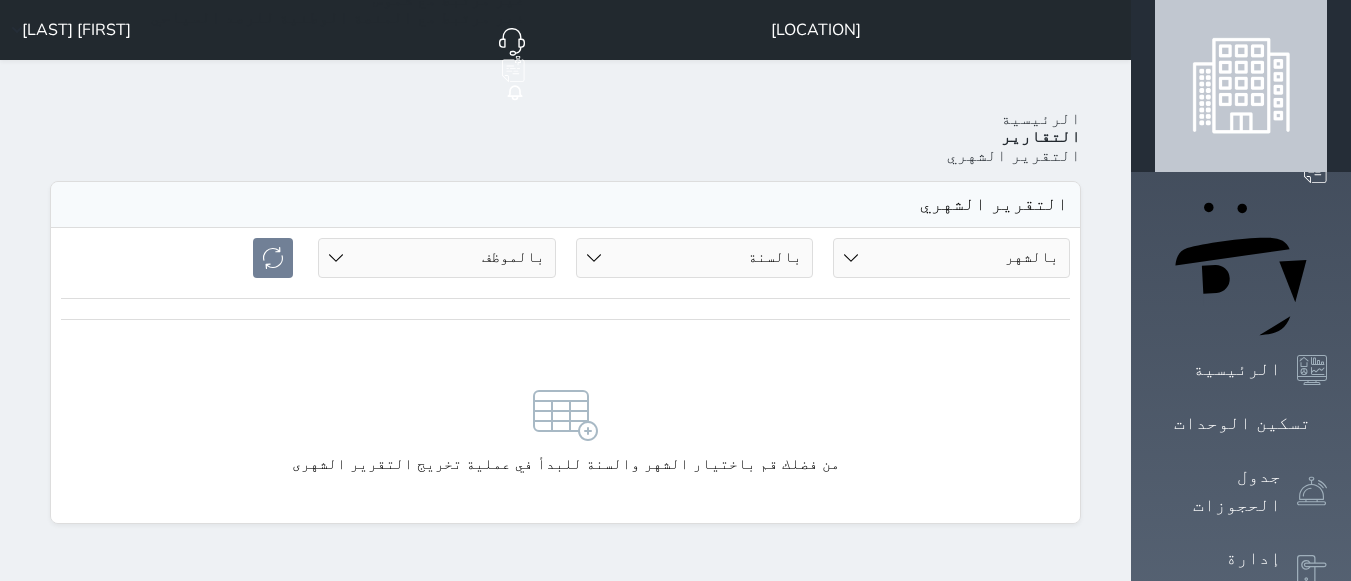click on "بالشهر   01 02 03 04 05 06 07 08" at bounding box center [951, 258] 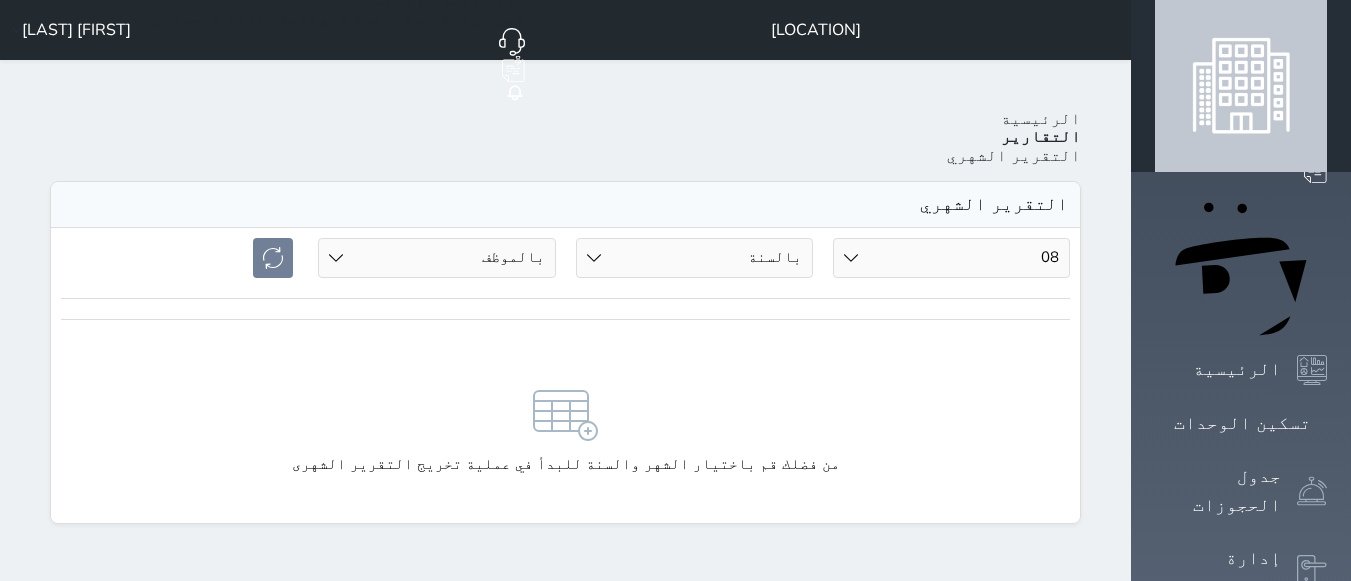 click on "بالشهر   01 02 03 04 05 06 07 08" at bounding box center [951, 258] 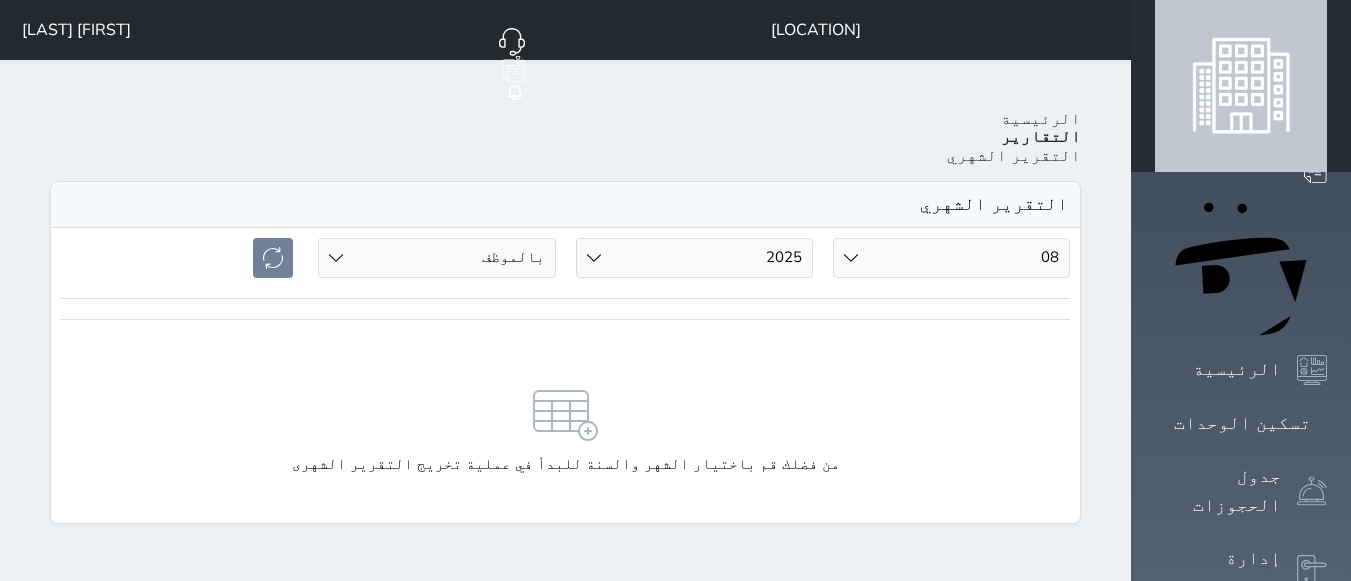 click on "بالسنة   2020 2021 2022 2023 2024 2025" at bounding box center [694, 258] 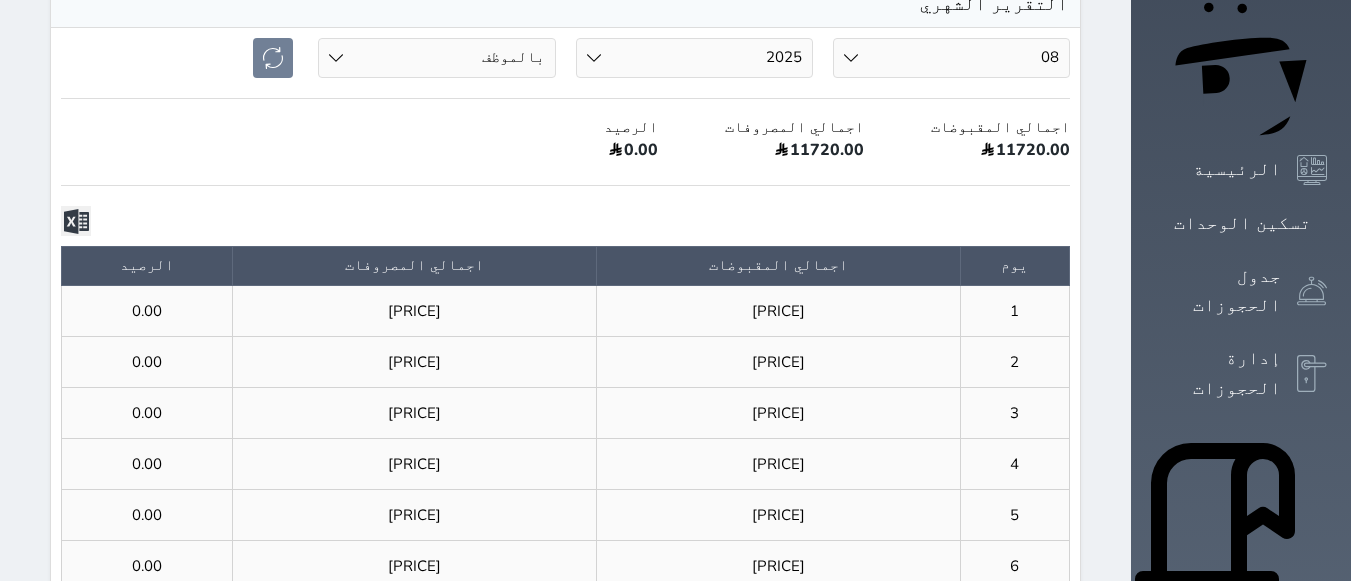 scroll, scrollTop: 100, scrollLeft: 0, axis: vertical 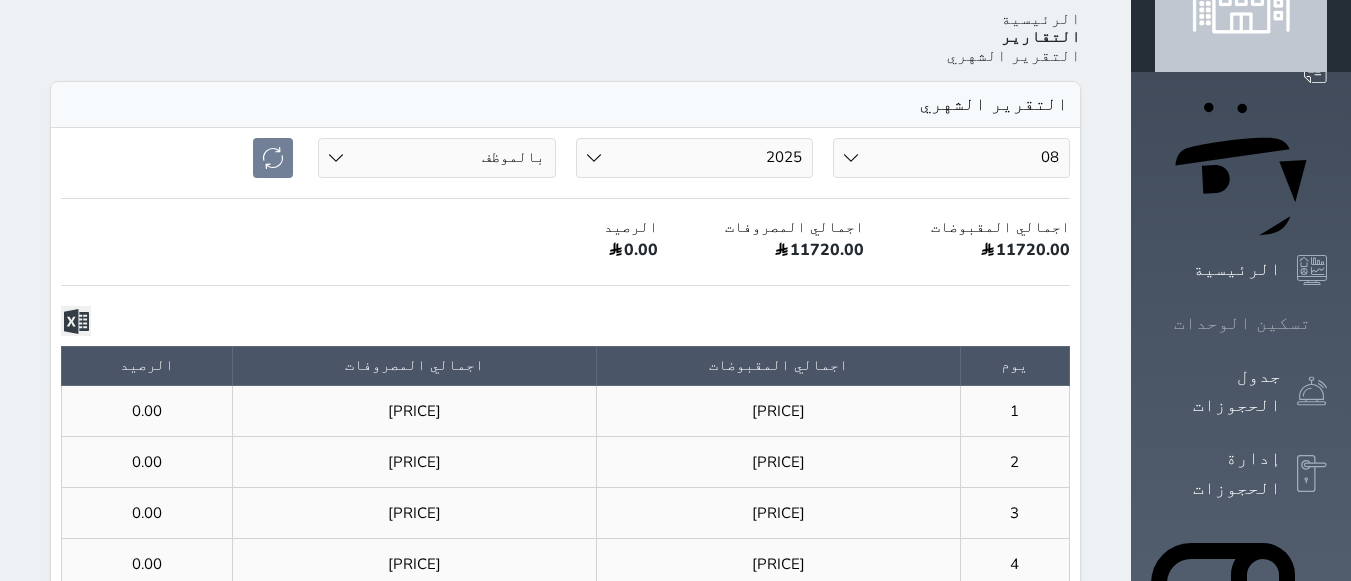 click on "تسكين الوحدات" at bounding box center [1241, 323] 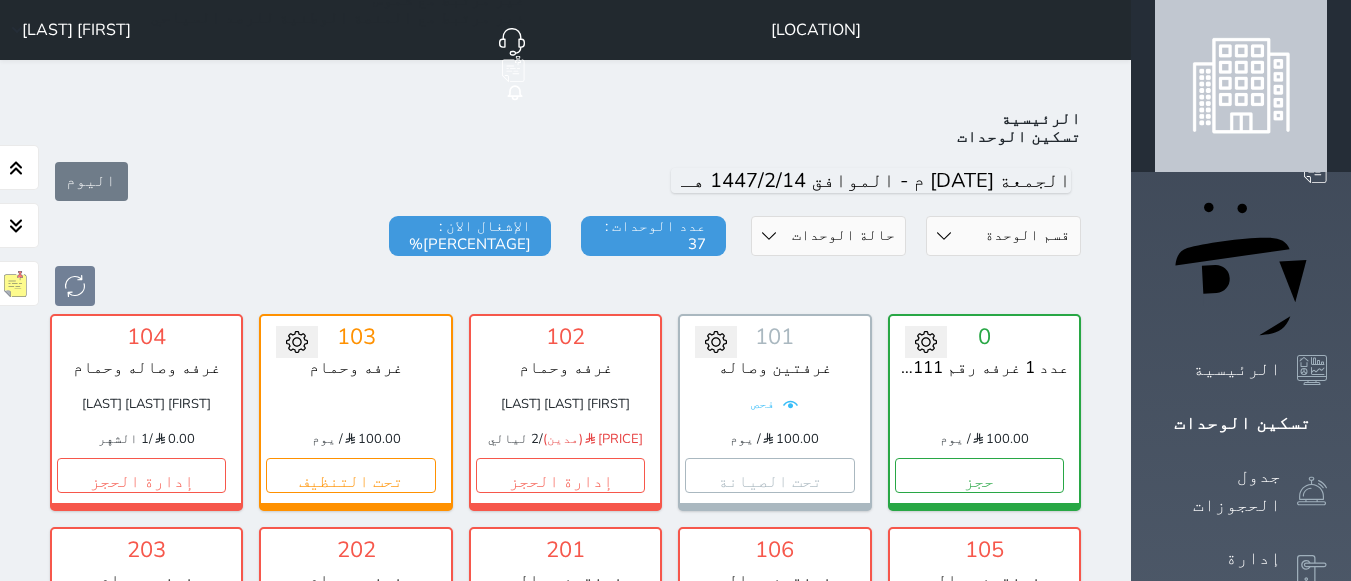 scroll, scrollTop: 78, scrollLeft: 0, axis: vertical 